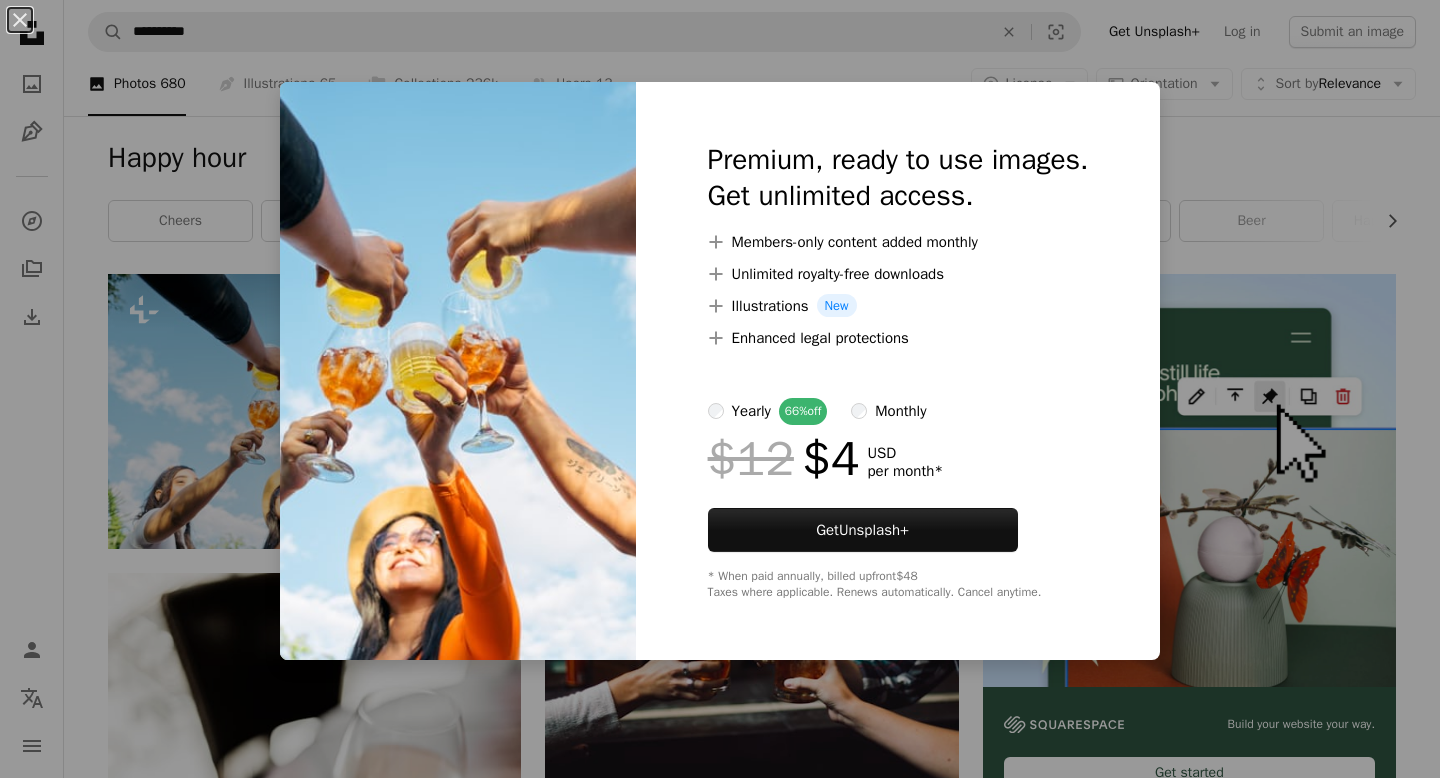 scroll, scrollTop: 176, scrollLeft: 0, axis: vertical 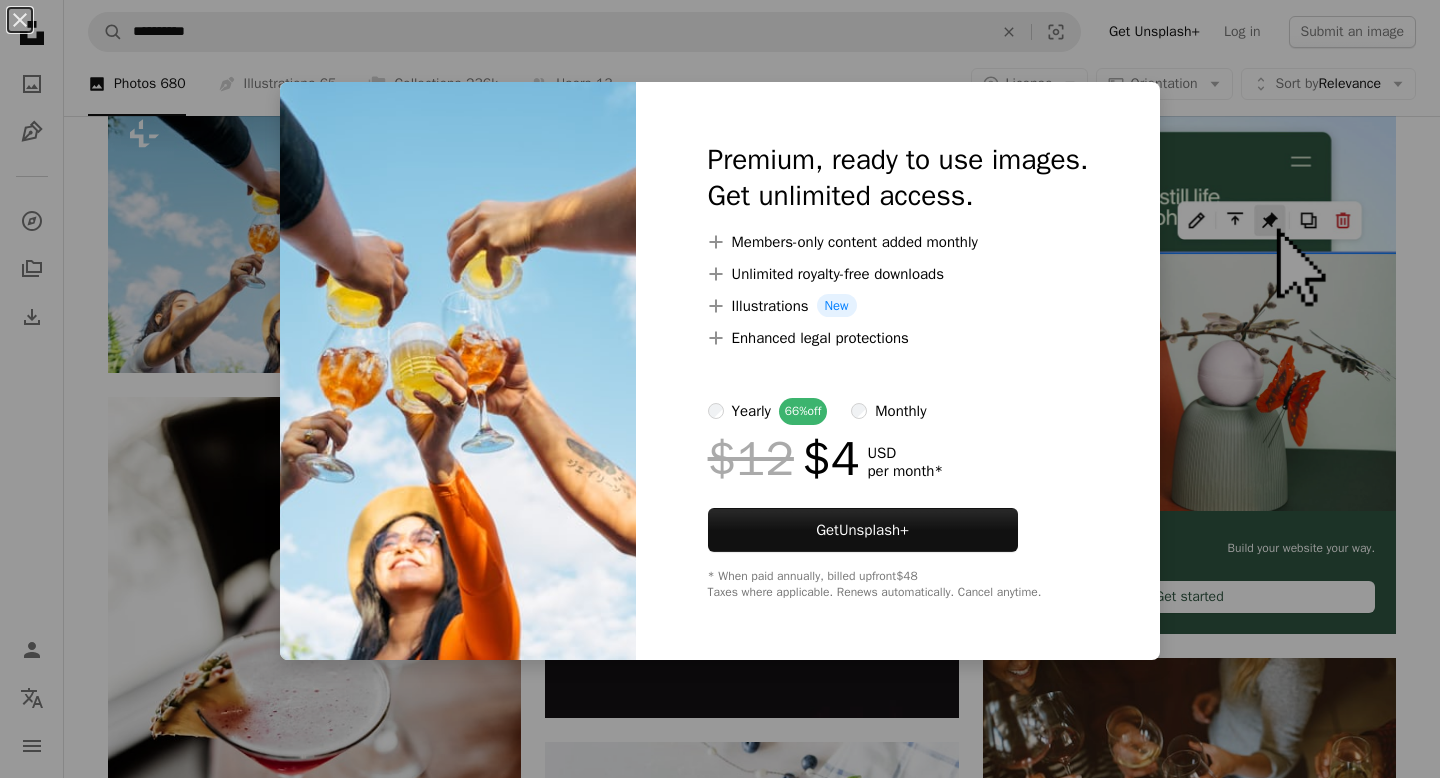 click on "An X shape Premium, ready to use images. Get unlimited access. A plus sign Members-only content added monthly A plus sign Unlimited royalty-free downloads A plus sign Illustrations  New A plus sign Enhanced legal protections yearly 66%  off monthly $12   $4 USD per month * Get  Unsplash+ * When paid annually, billed upfront  $48 Taxes where applicable. Renews automatically. Cancel anytime." at bounding box center (720, 389) 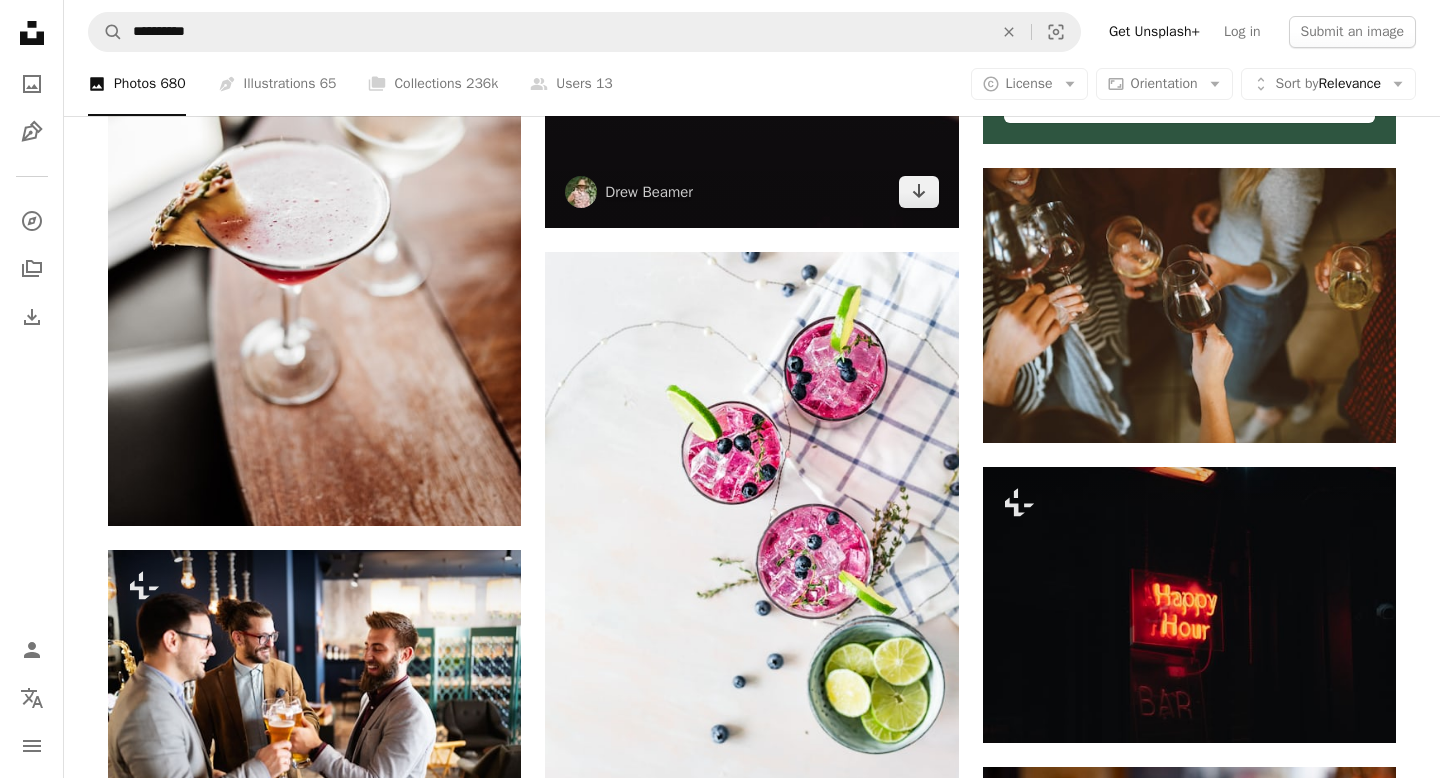 scroll, scrollTop: 594, scrollLeft: 0, axis: vertical 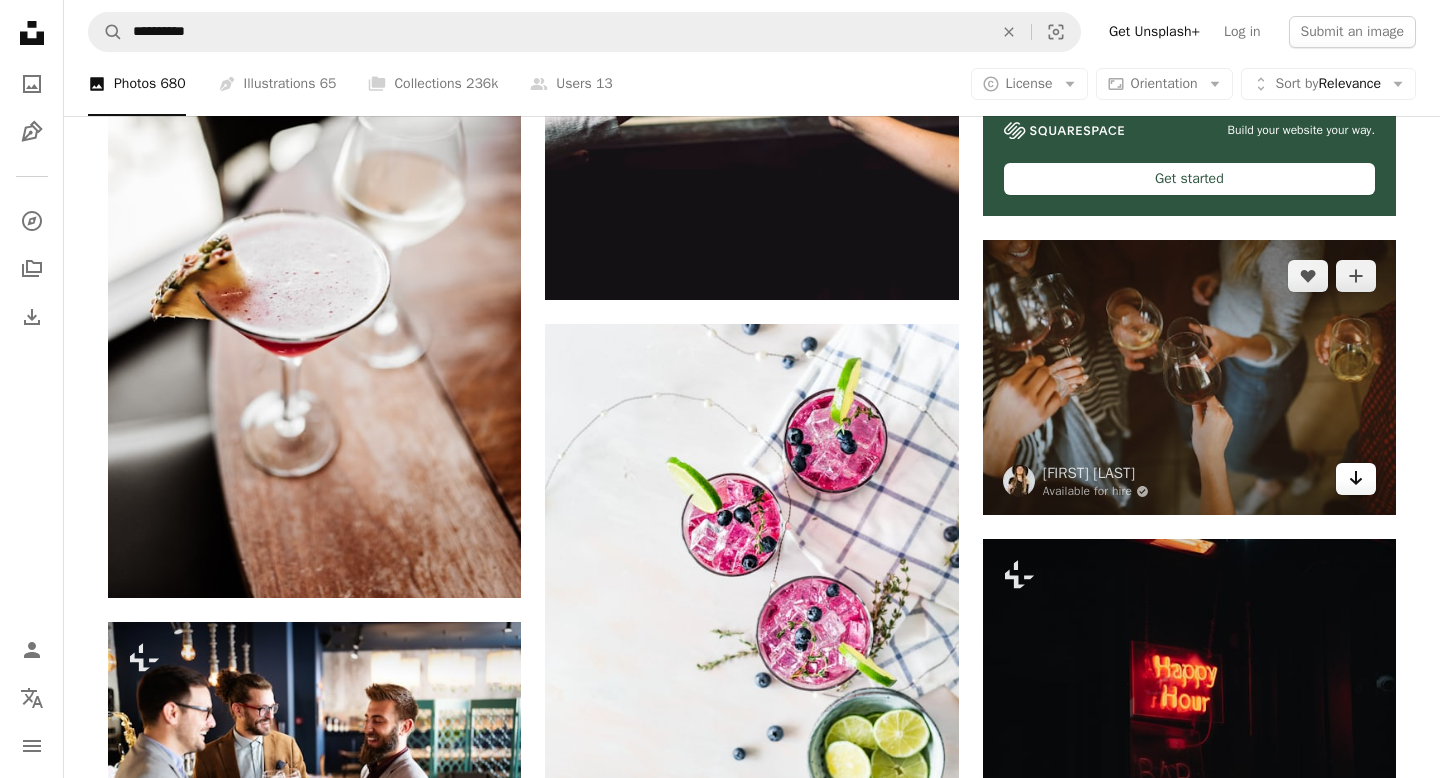 click on "Arrow pointing down" at bounding box center [1356, 479] 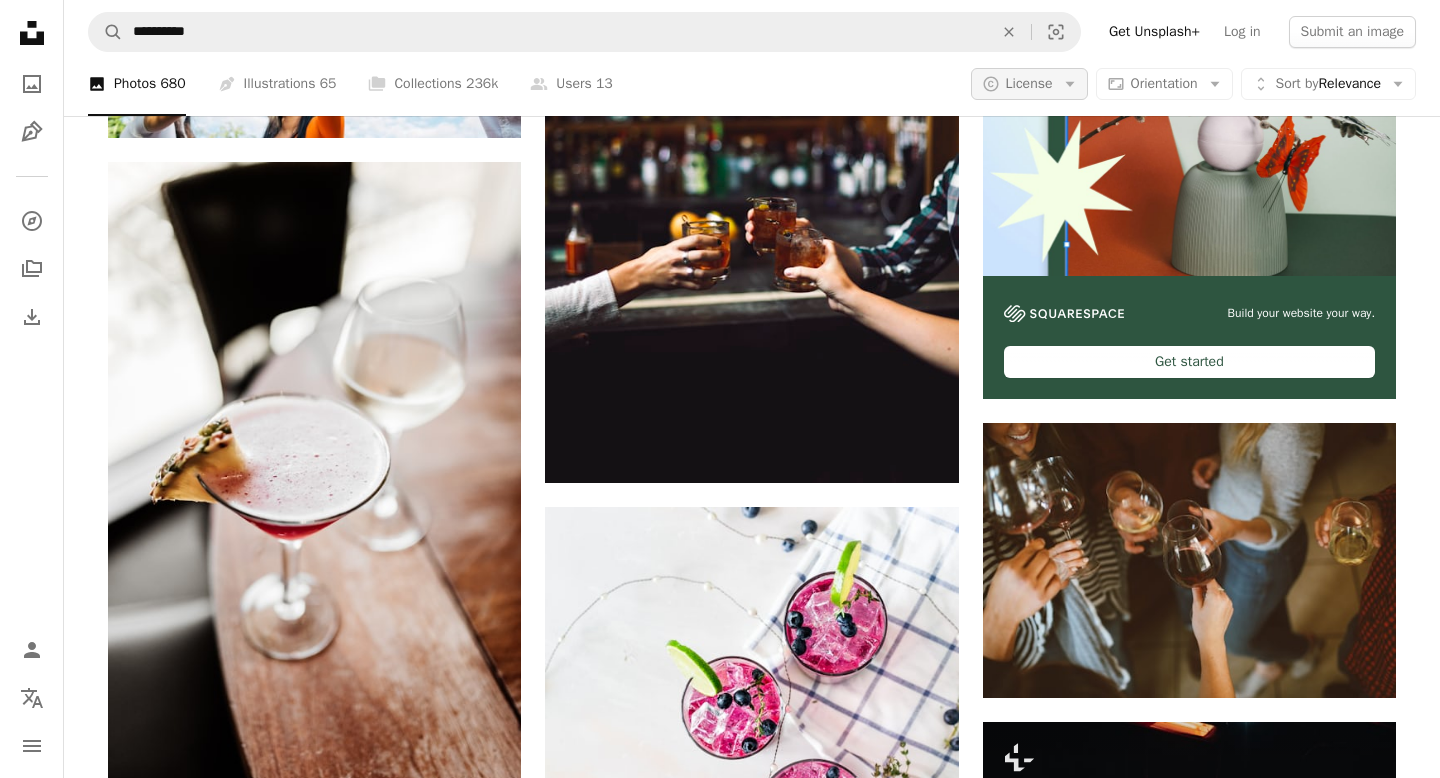 scroll, scrollTop: 71, scrollLeft: 0, axis: vertical 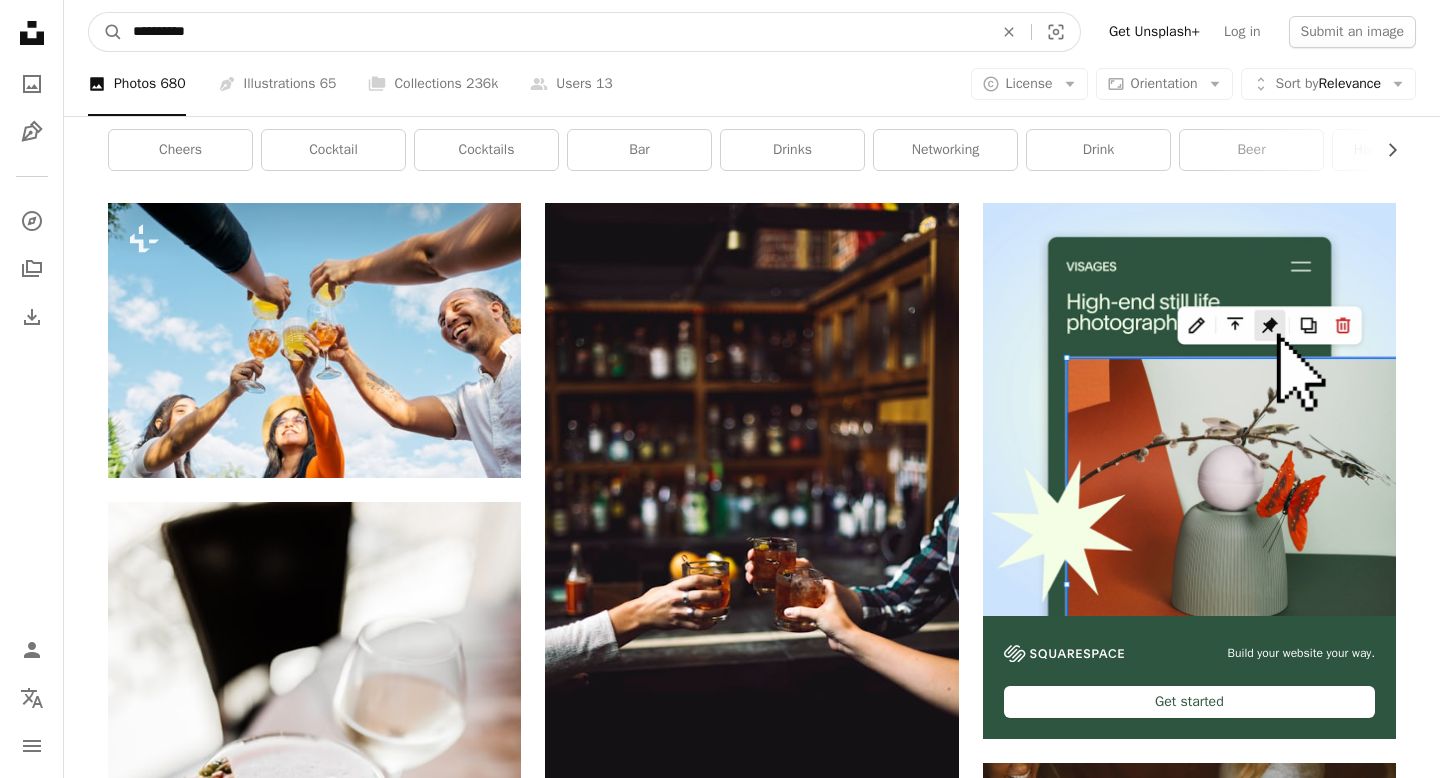click on "**********" at bounding box center [555, 32] 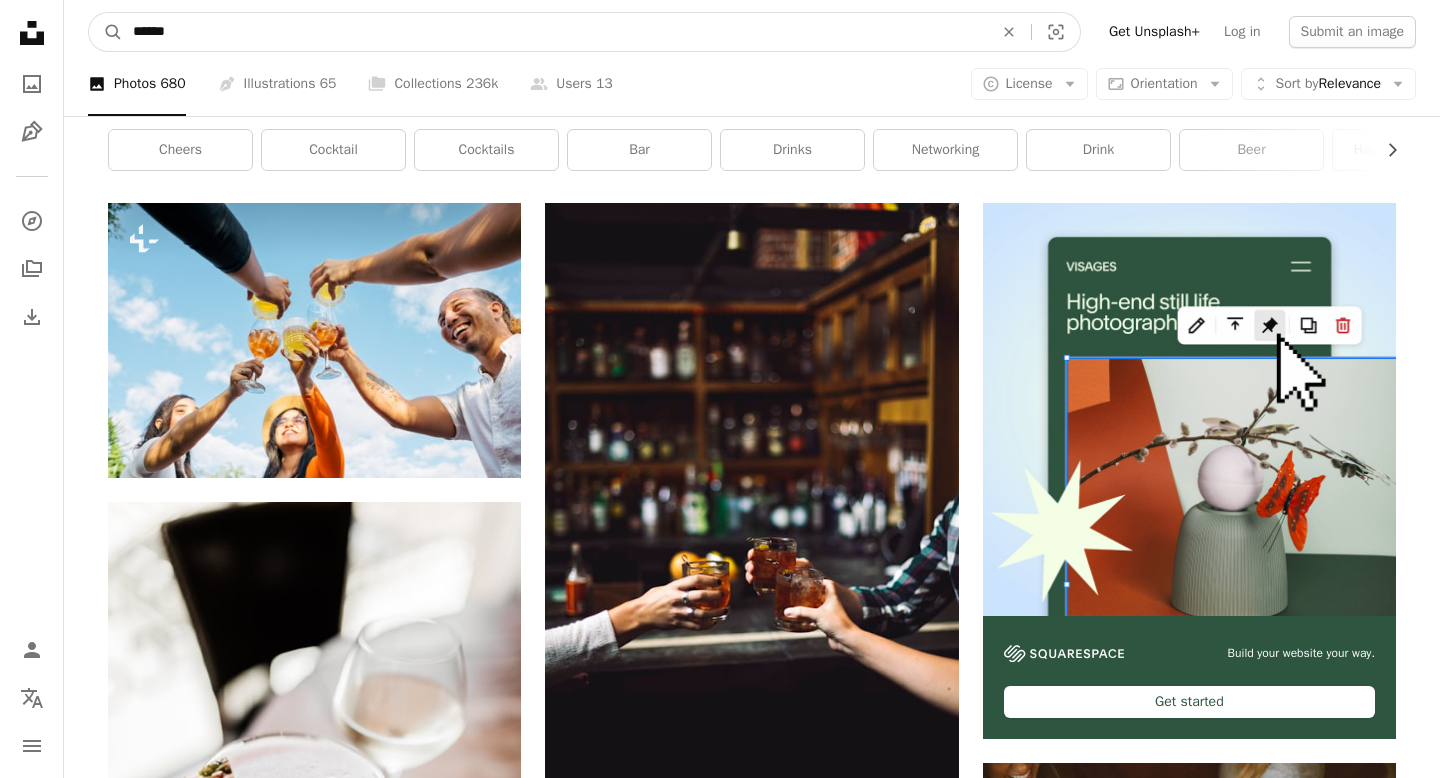 type on "******" 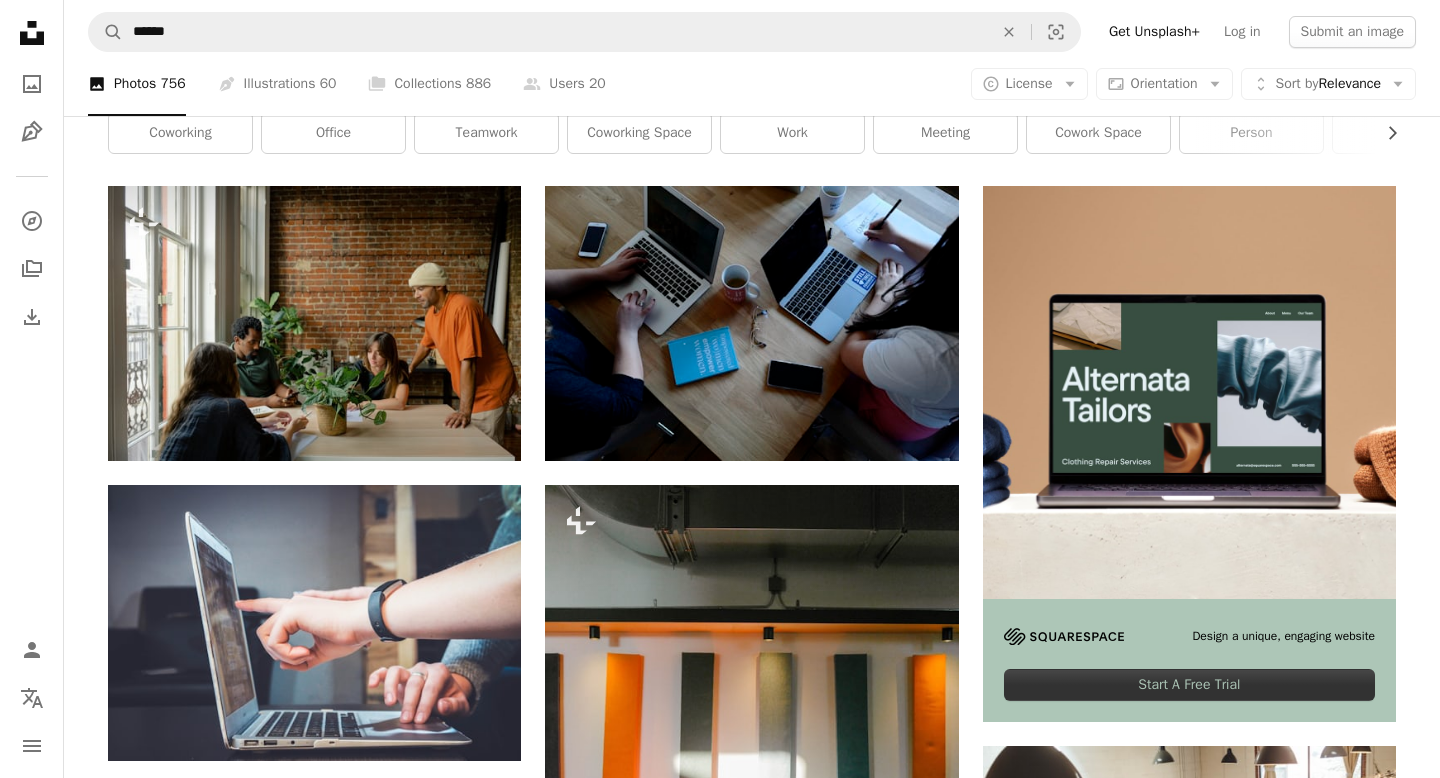 scroll, scrollTop: 0, scrollLeft: 0, axis: both 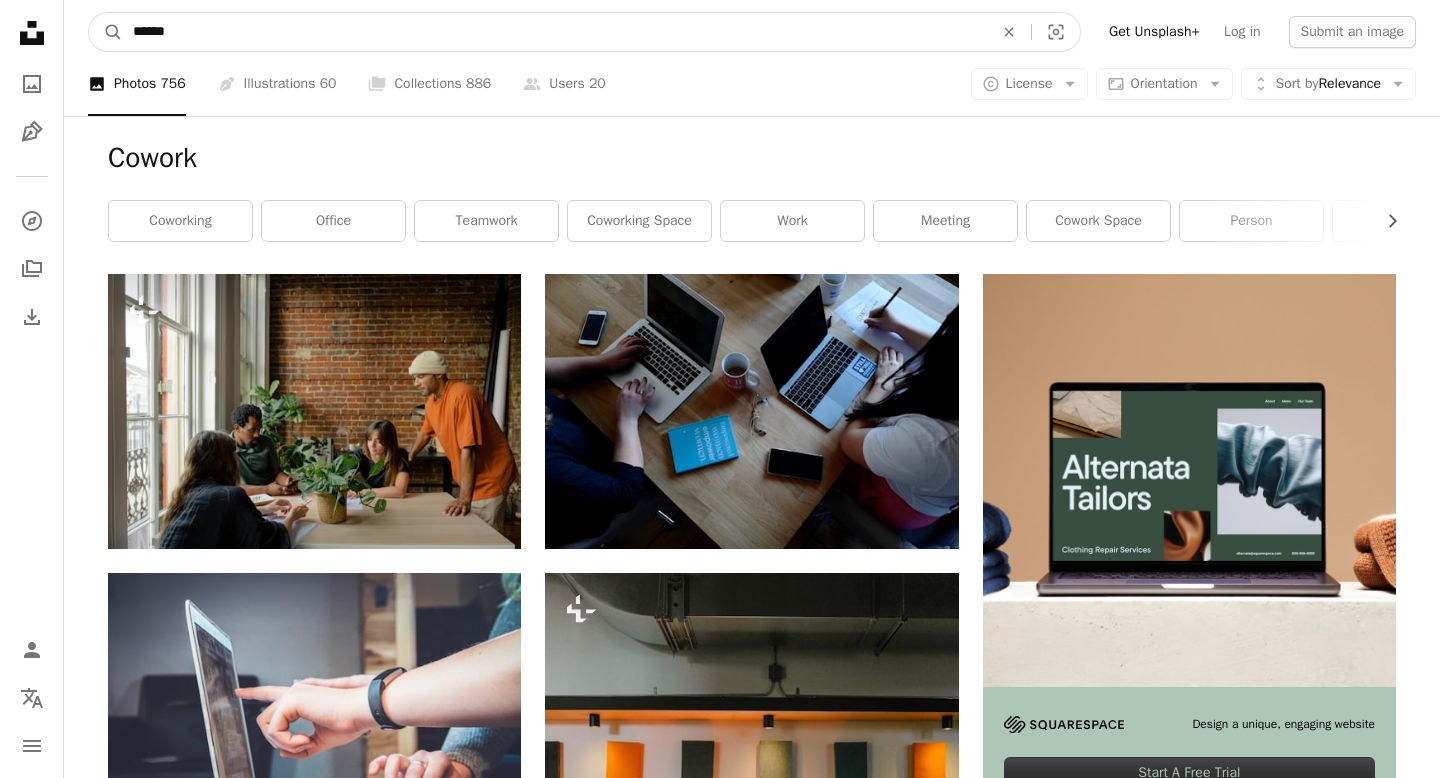 click on "******" at bounding box center [555, 32] 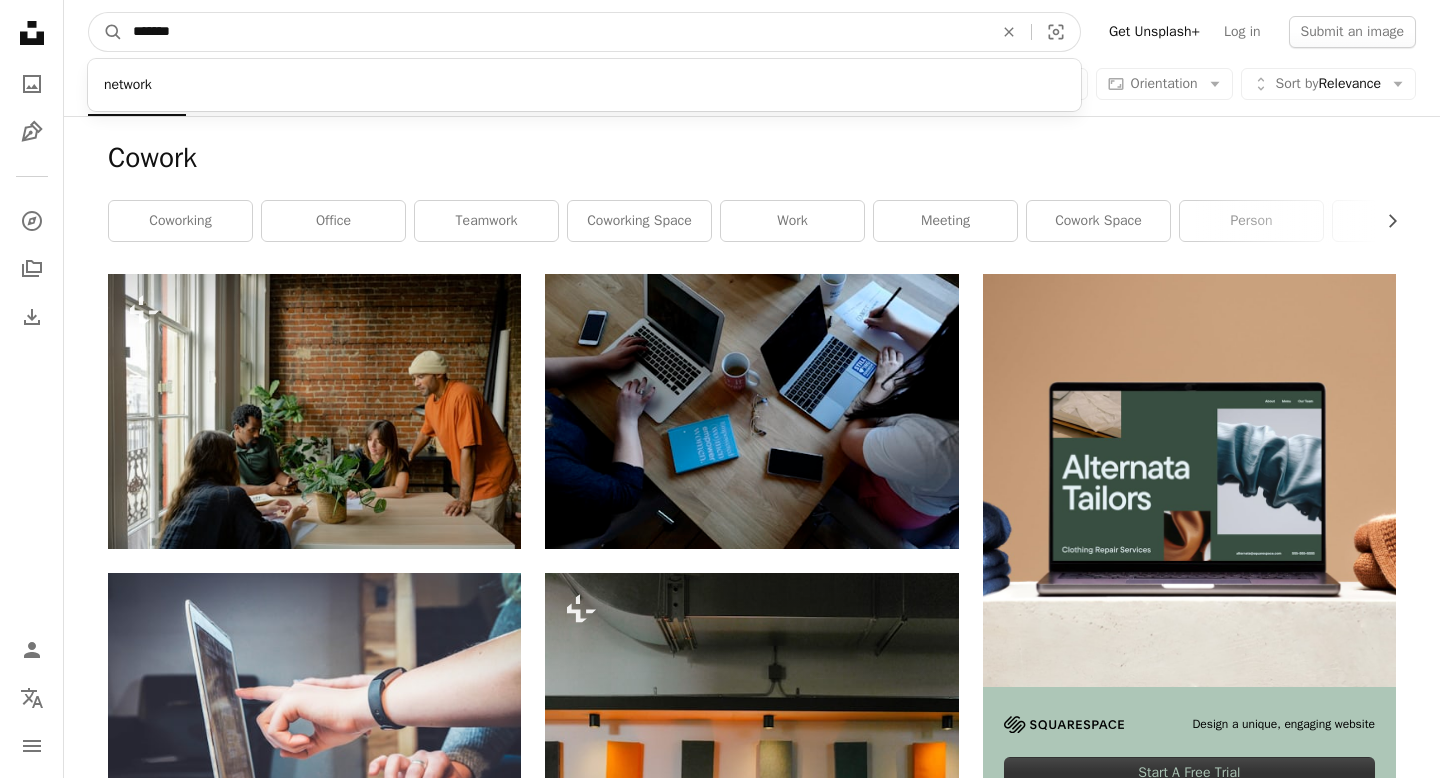 type on "*******" 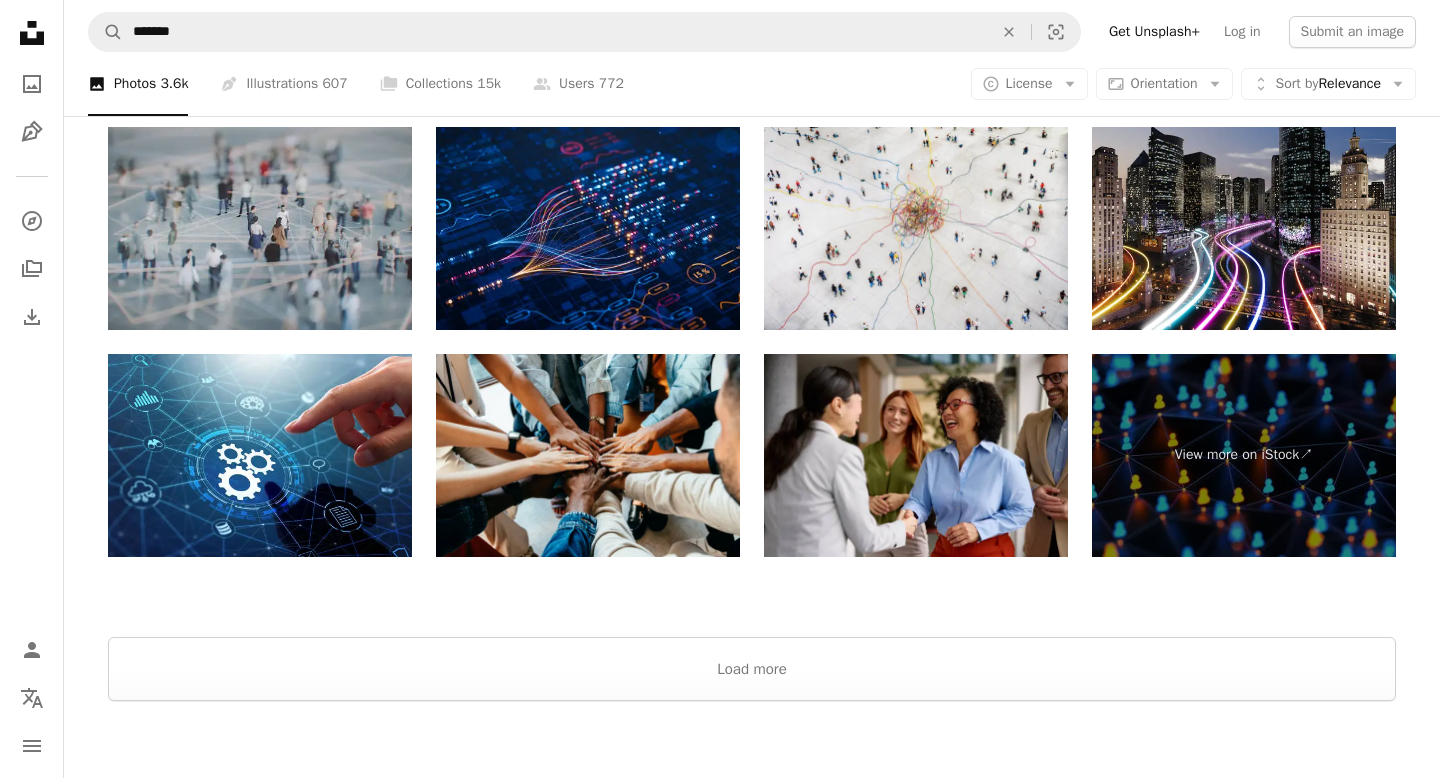 scroll, scrollTop: 3157, scrollLeft: 0, axis: vertical 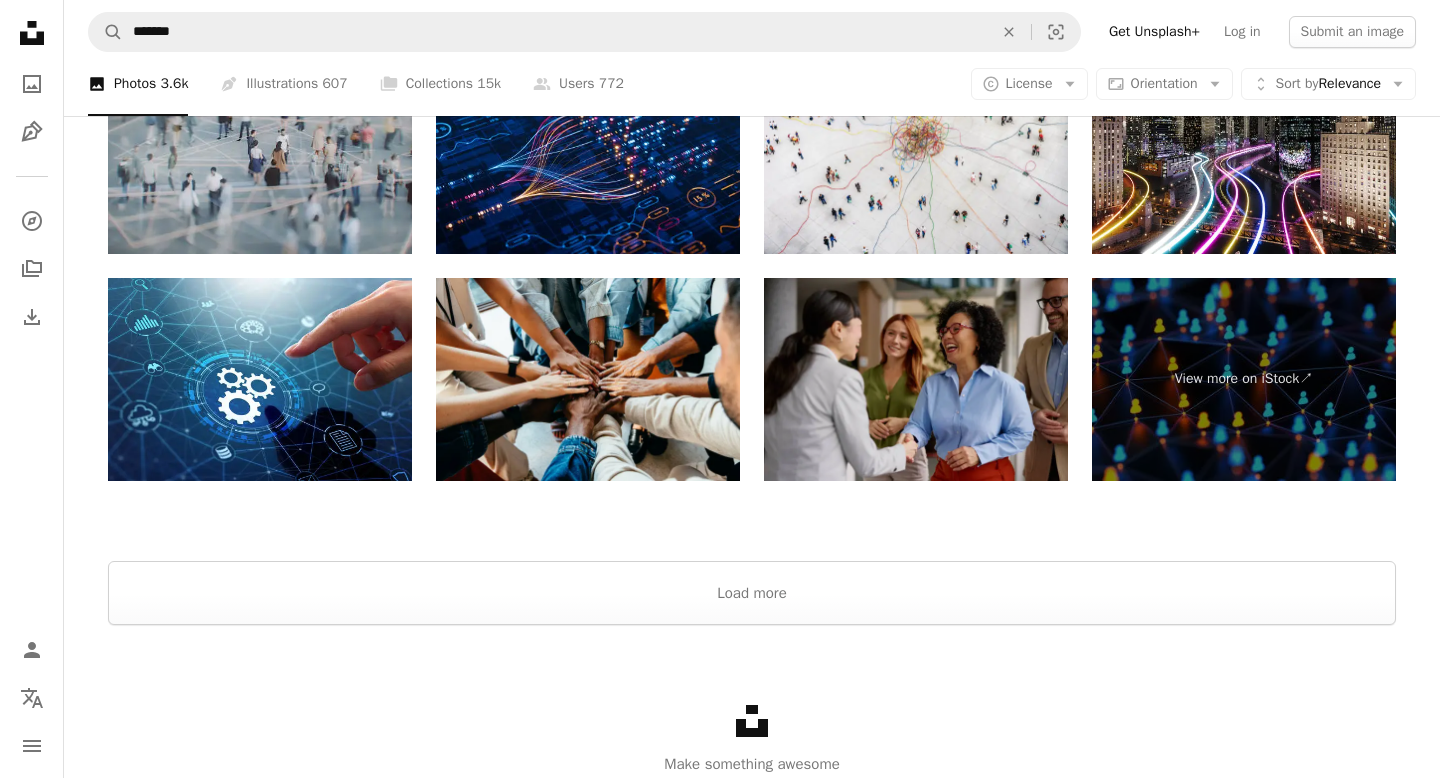 click at bounding box center (916, 379) 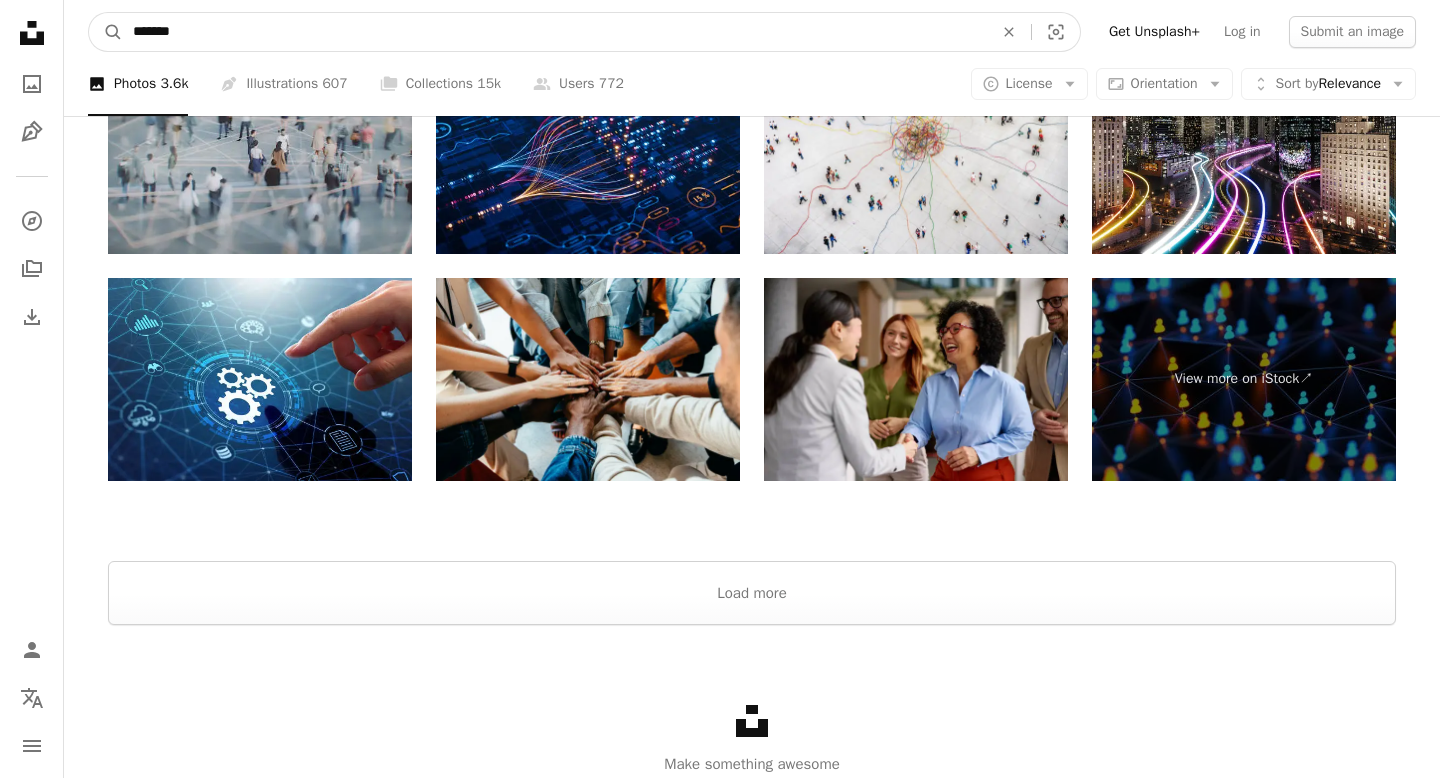 click on "*******" at bounding box center [555, 32] 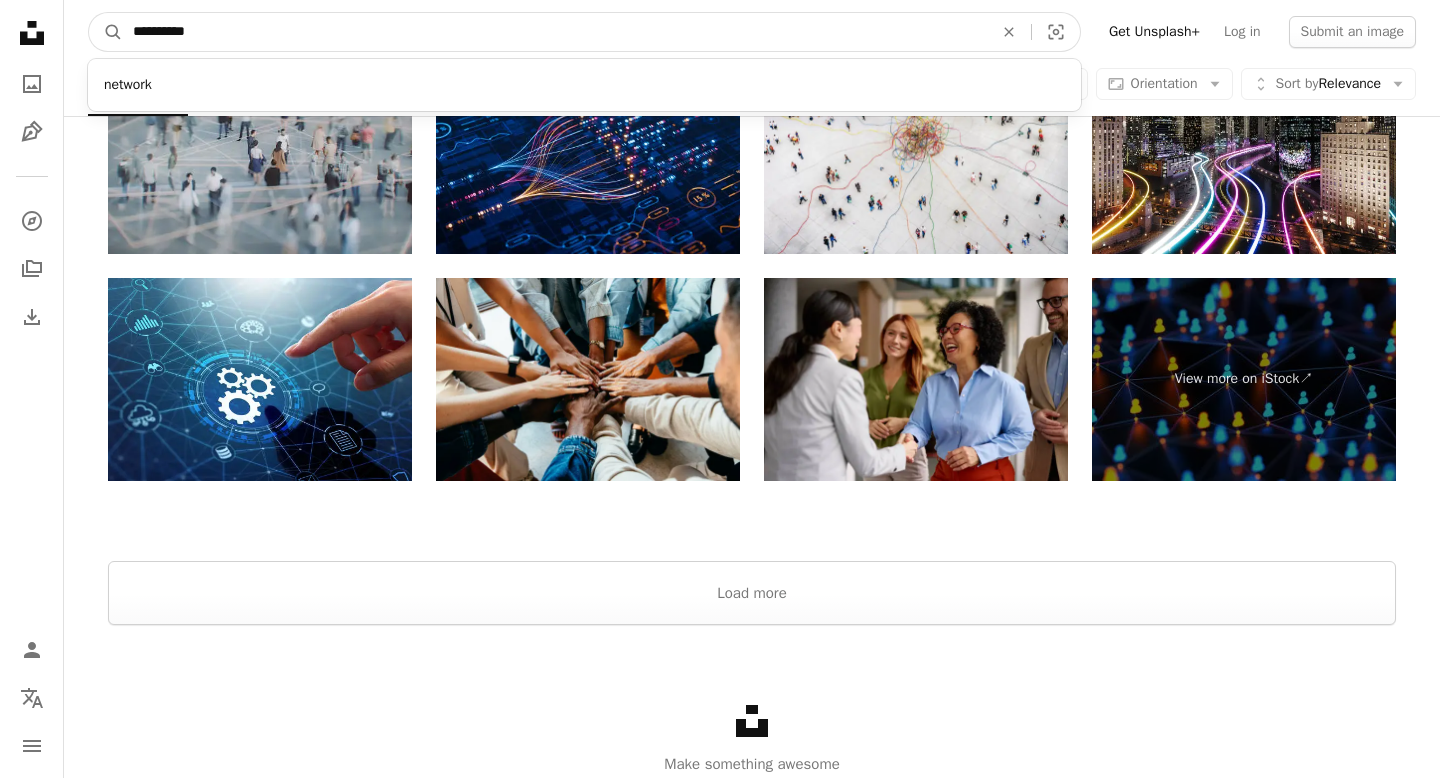 type on "**********" 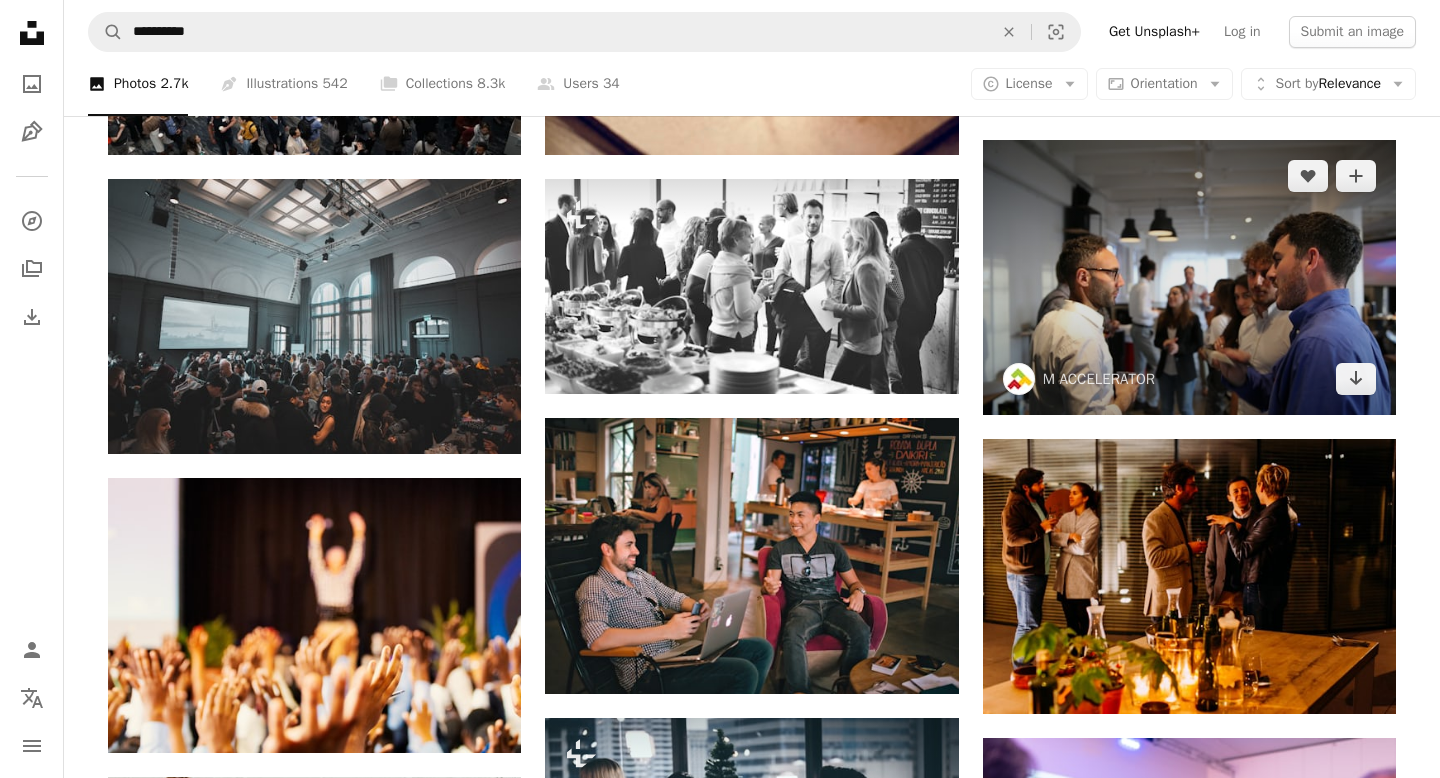 scroll, scrollTop: 695, scrollLeft: 0, axis: vertical 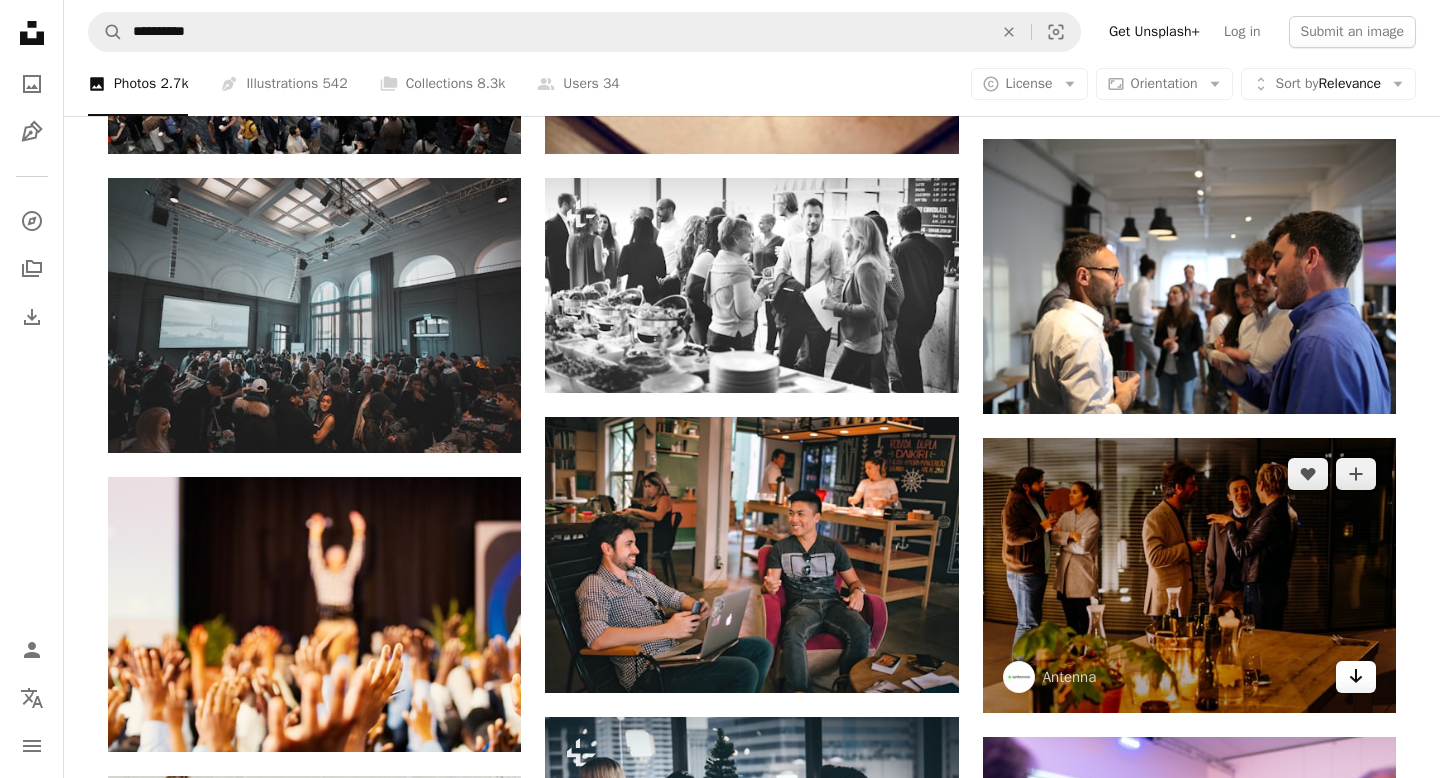 click 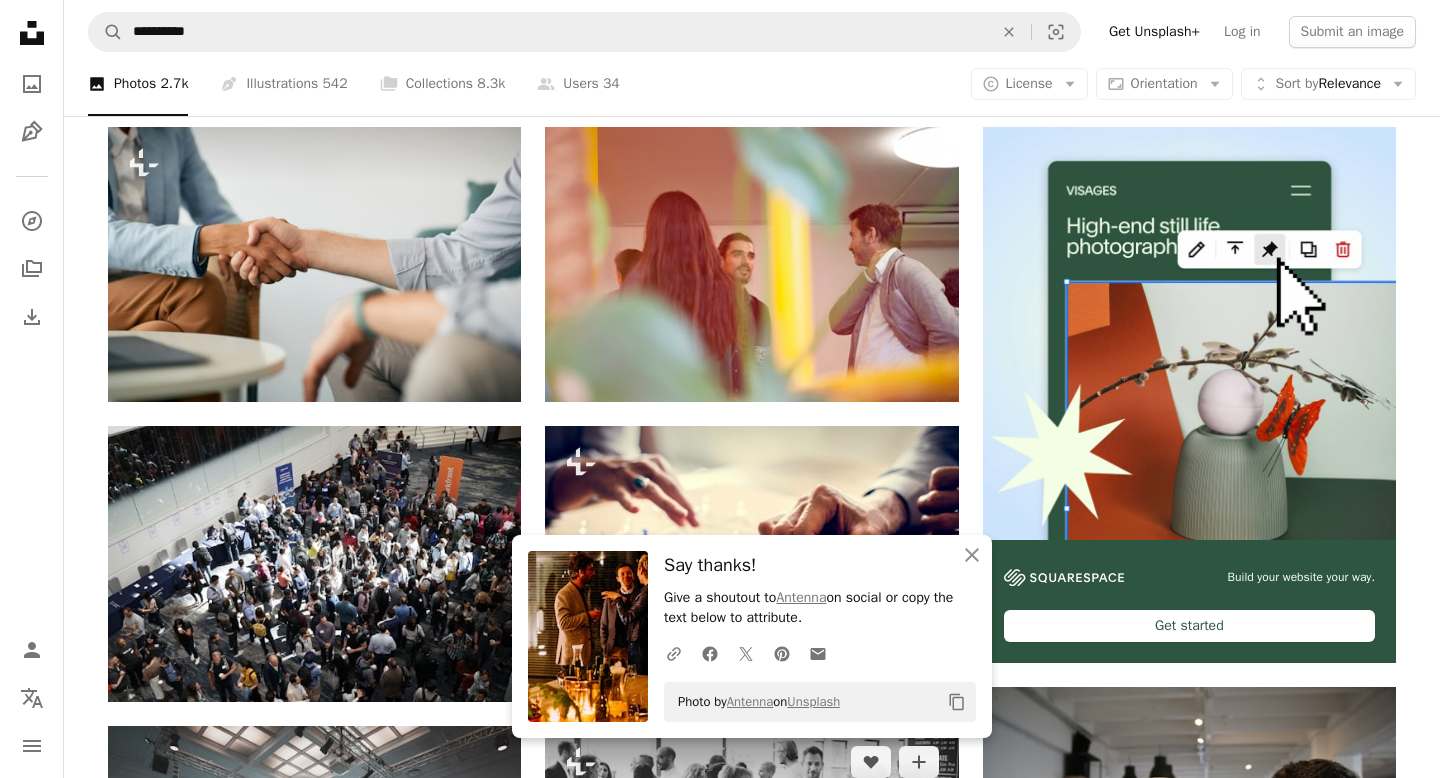 scroll, scrollTop: 141, scrollLeft: 0, axis: vertical 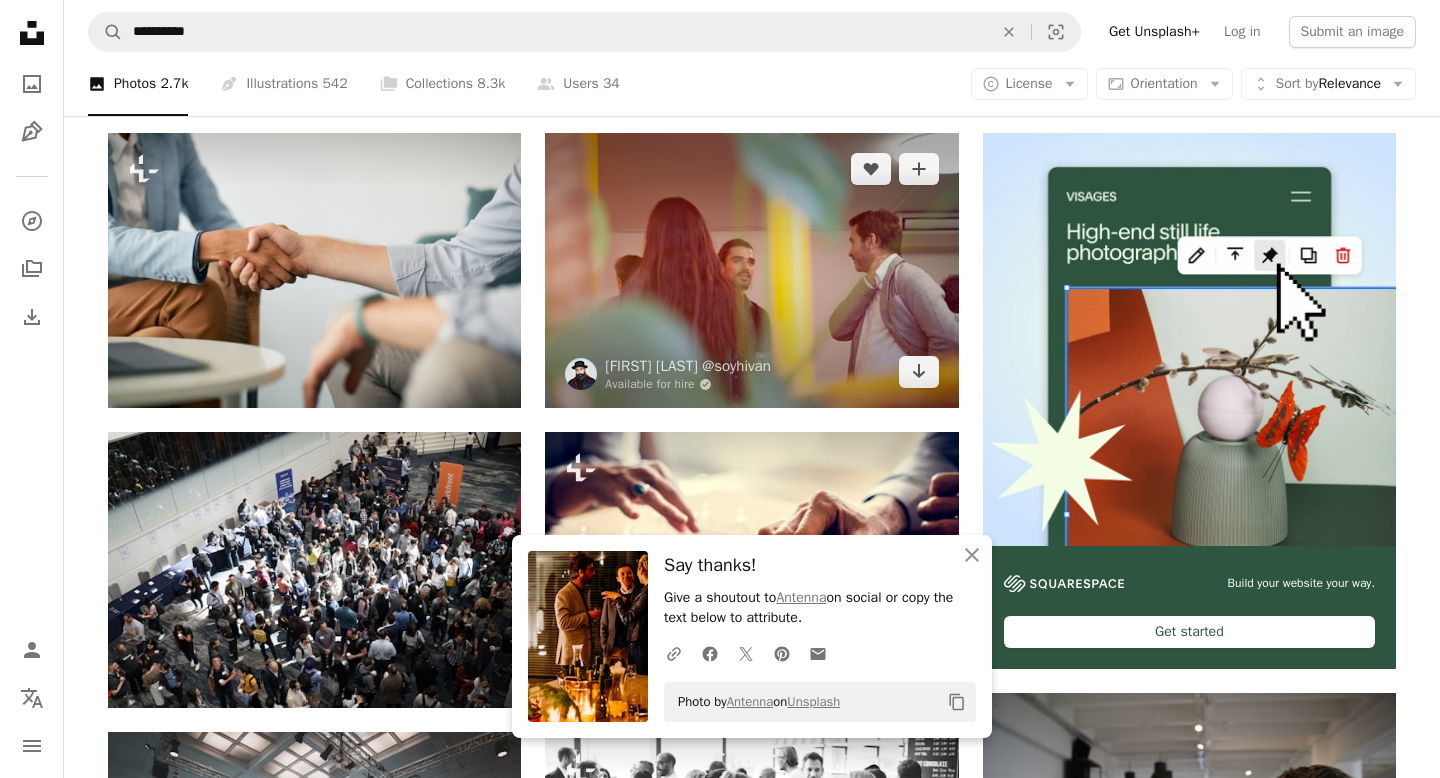 click at bounding box center (751, 270) 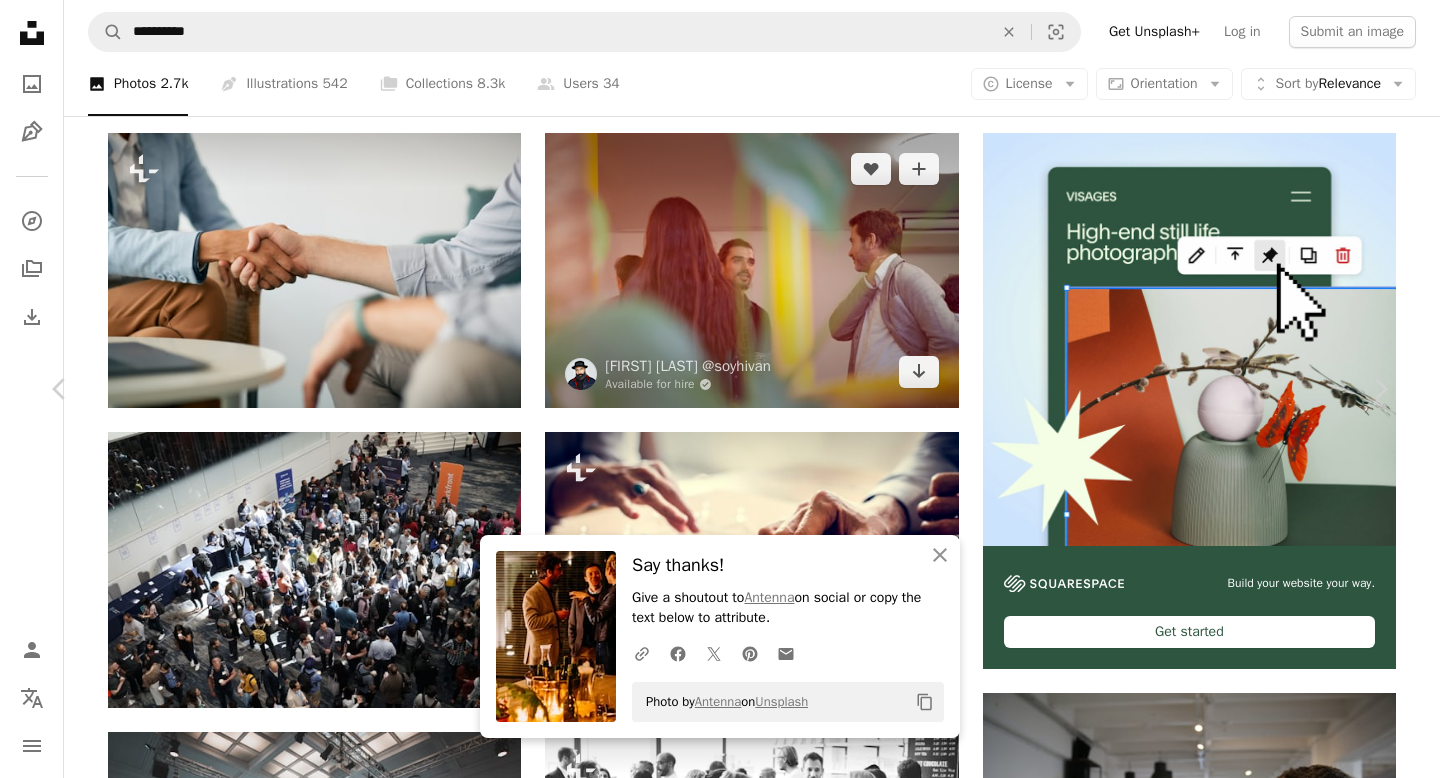 scroll, scrollTop: 949, scrollLeft: 0, axis: vertical 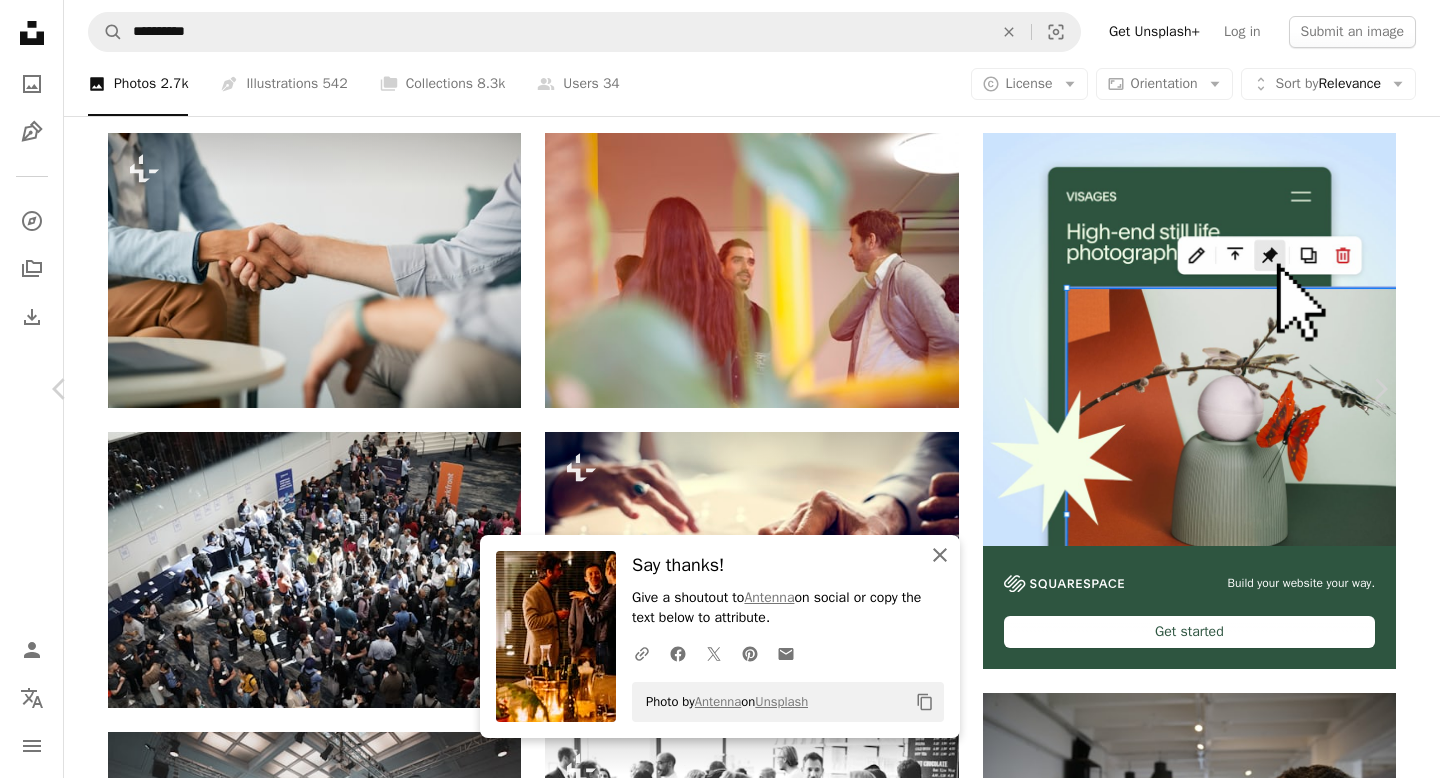 click on "An X shape" 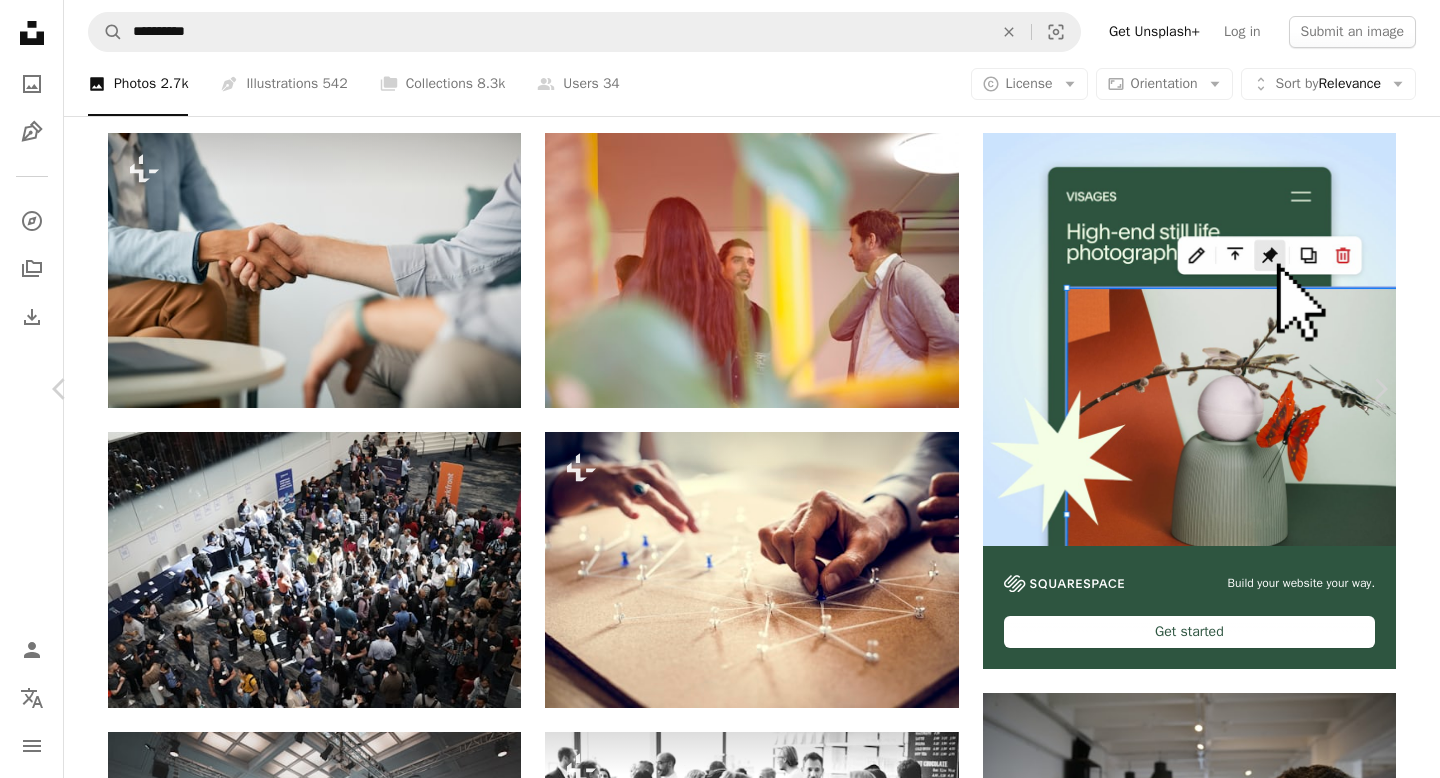 scroll, scrollTop: 1264, scrollLeft: 0, axis: vertical 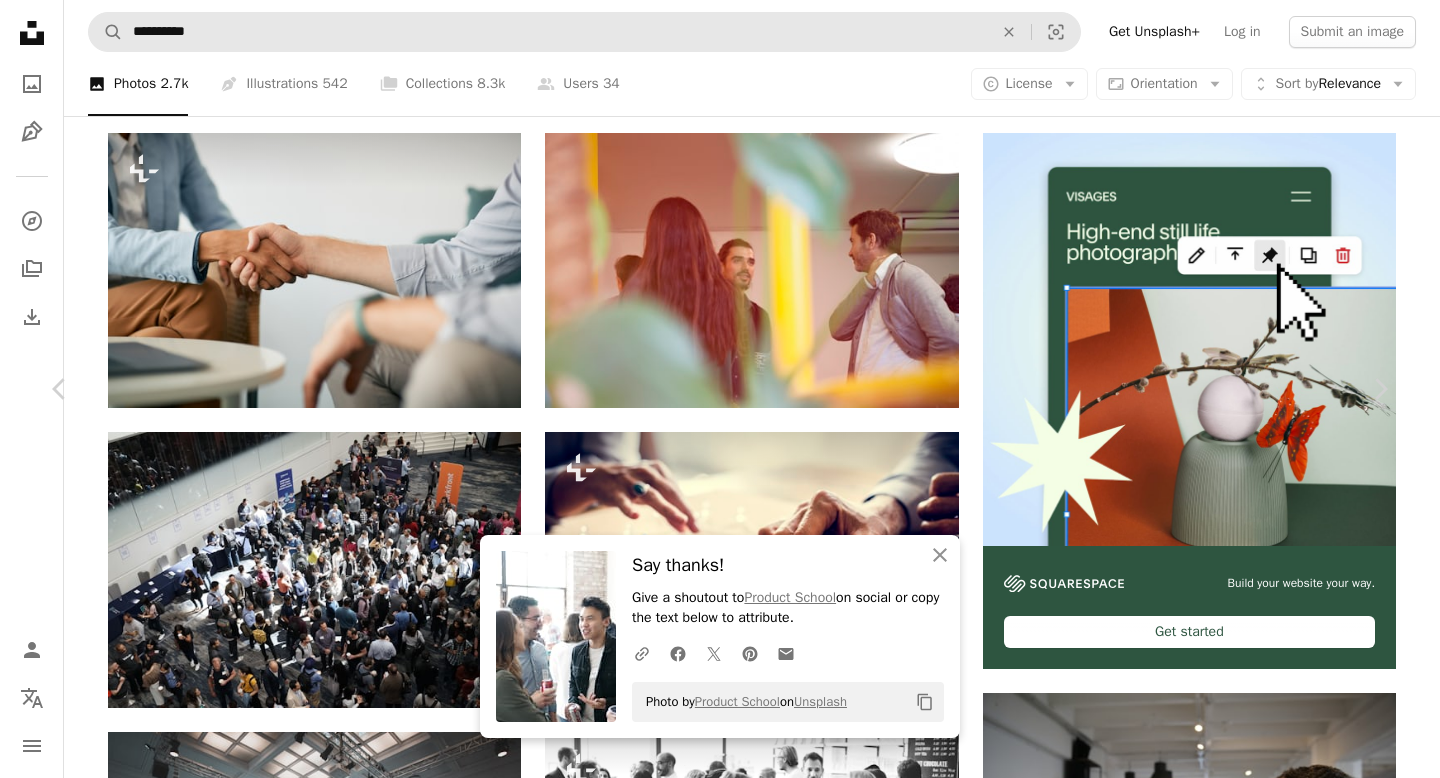 drag, startPoint x: 23, startPoint y: 25, endPoint x: 207, endPoint y: 23, distance: 184.01086 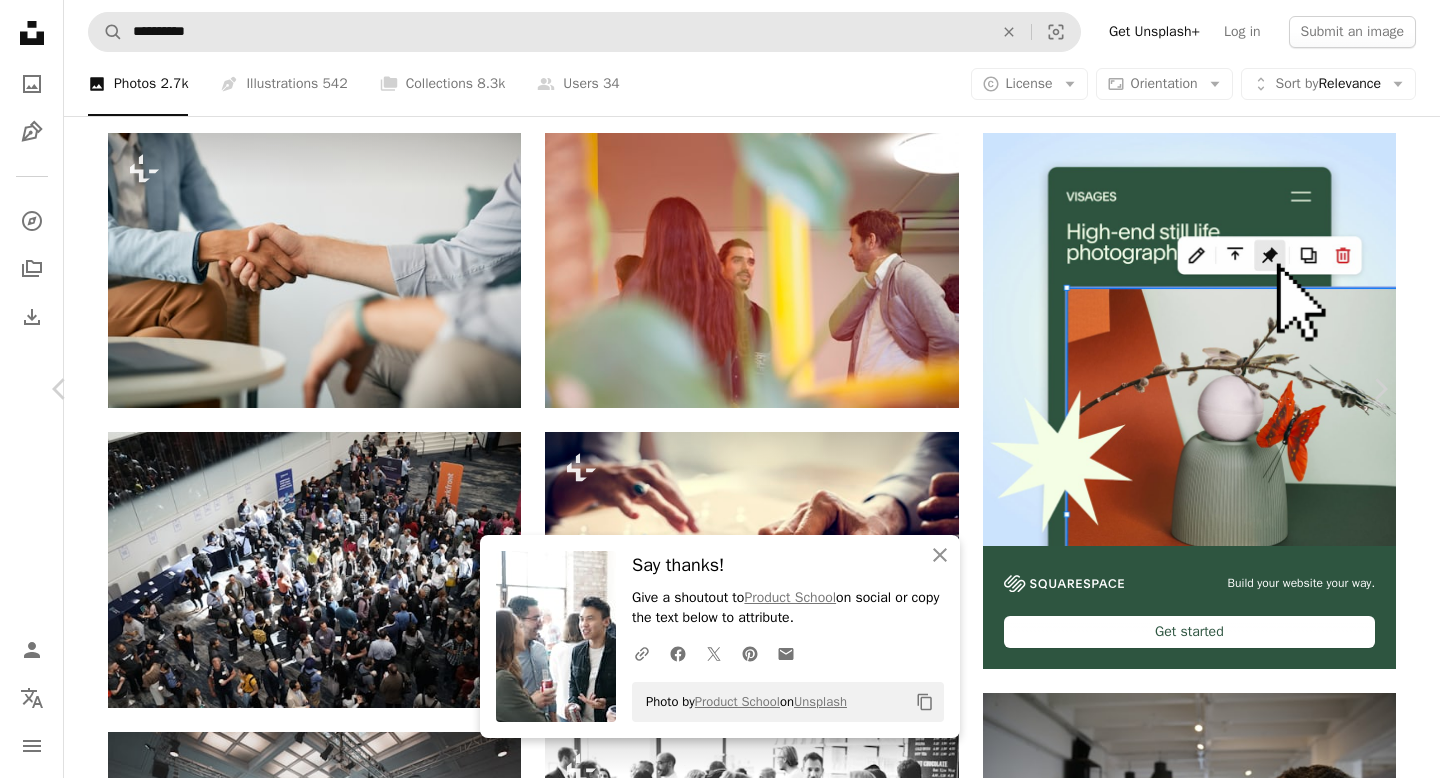 click on "An X shape" at bounding box center [20, 20] 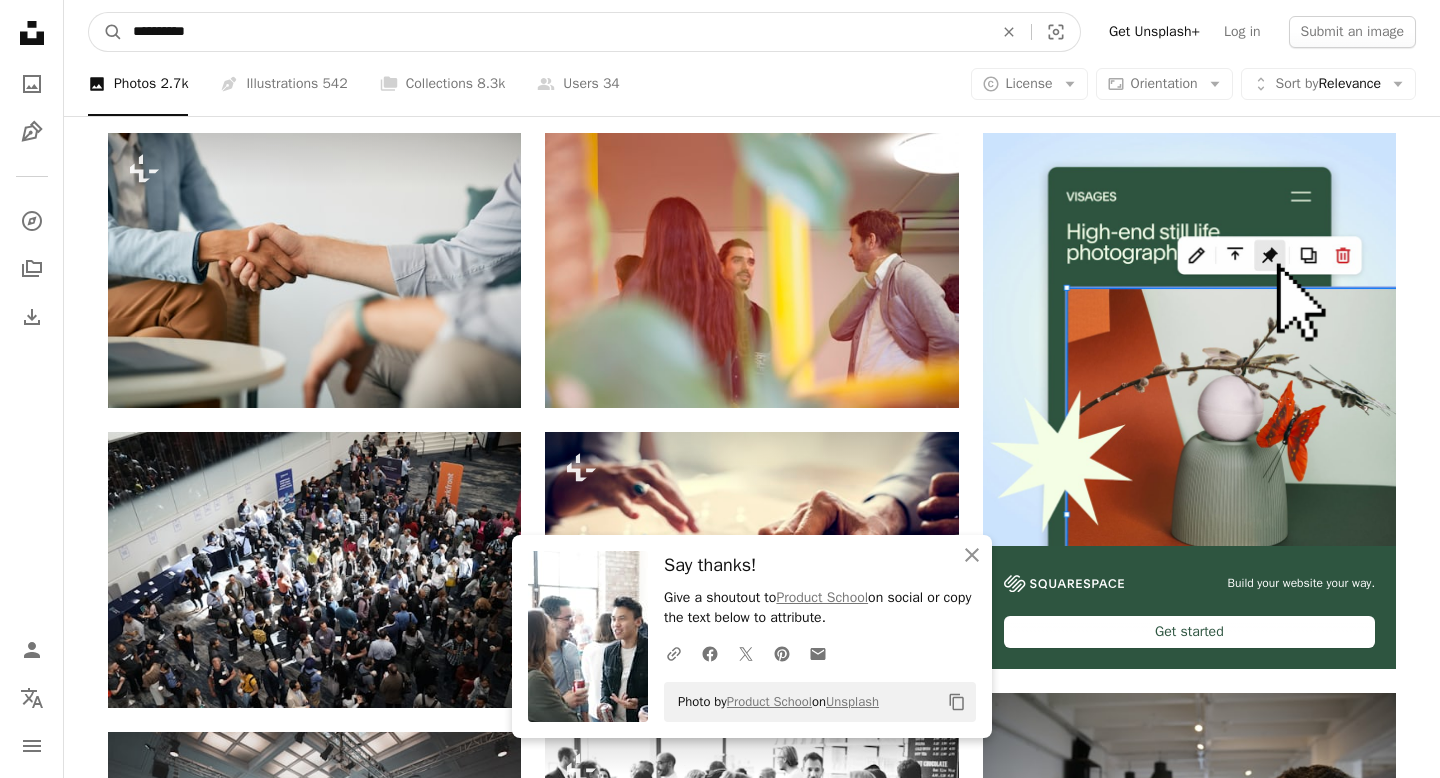 click on "**********" at bounding box center (555, 32) 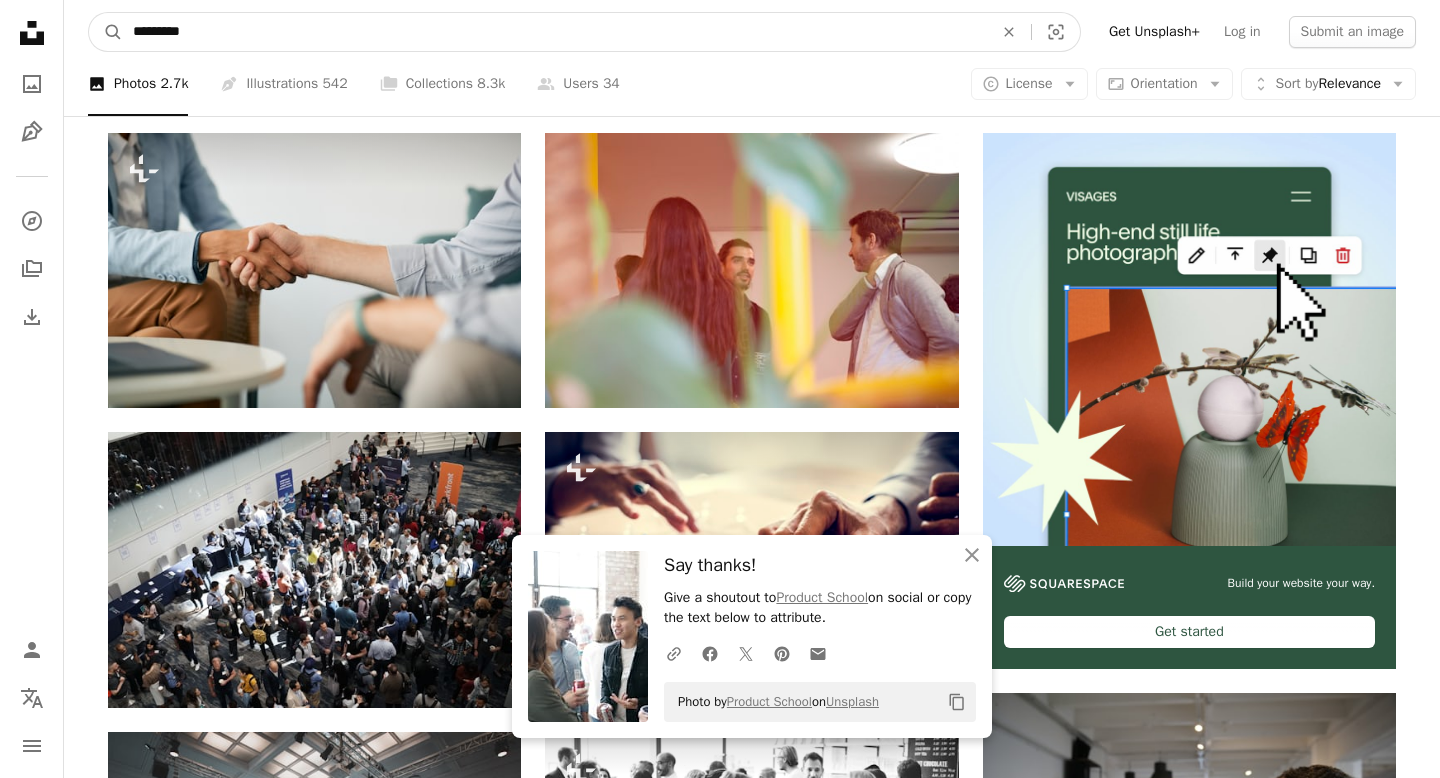type on "*********" 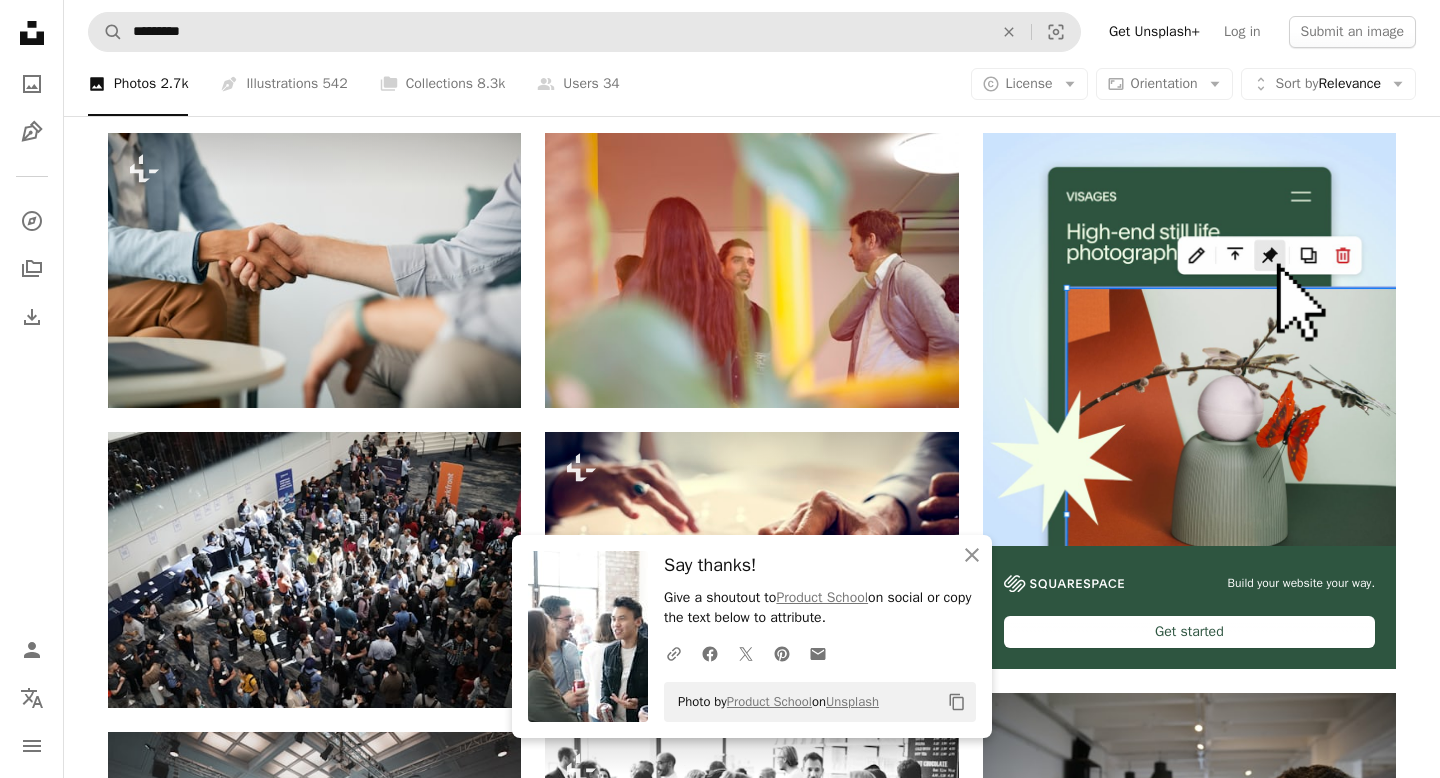 scroll, scrollTop: 0, scrollLeft: 0, axis: both 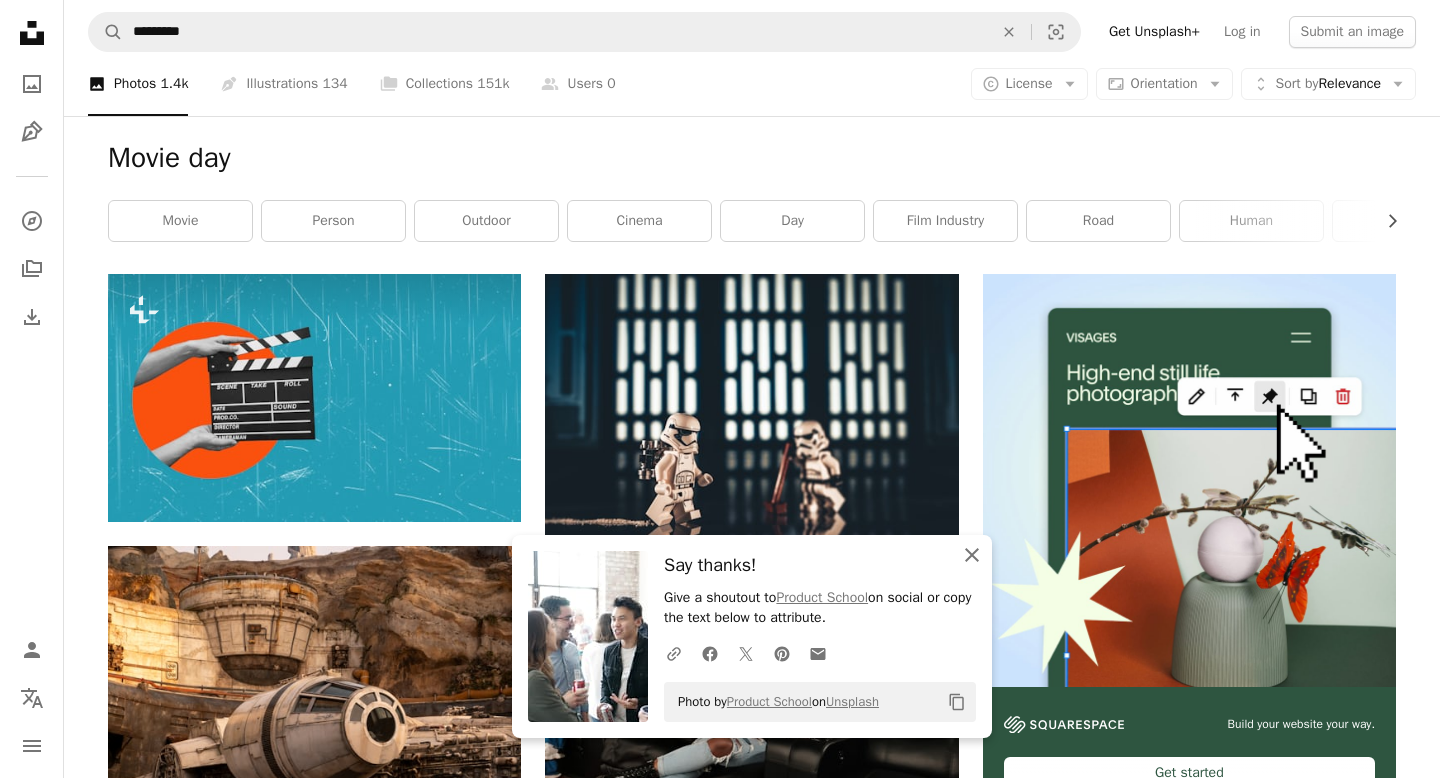 click 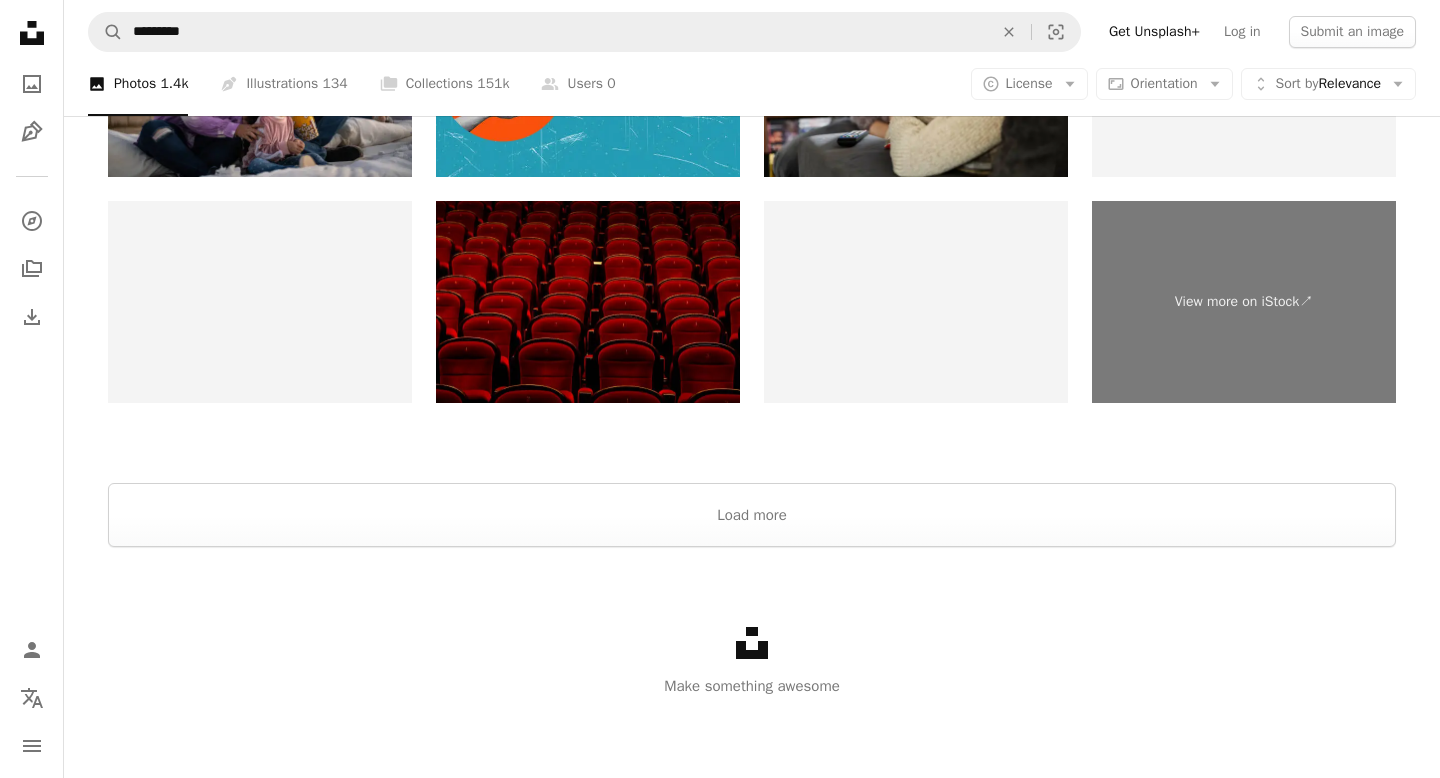 scroll, scrollTop: 3184, scrollLeft: 0, axis: vertical 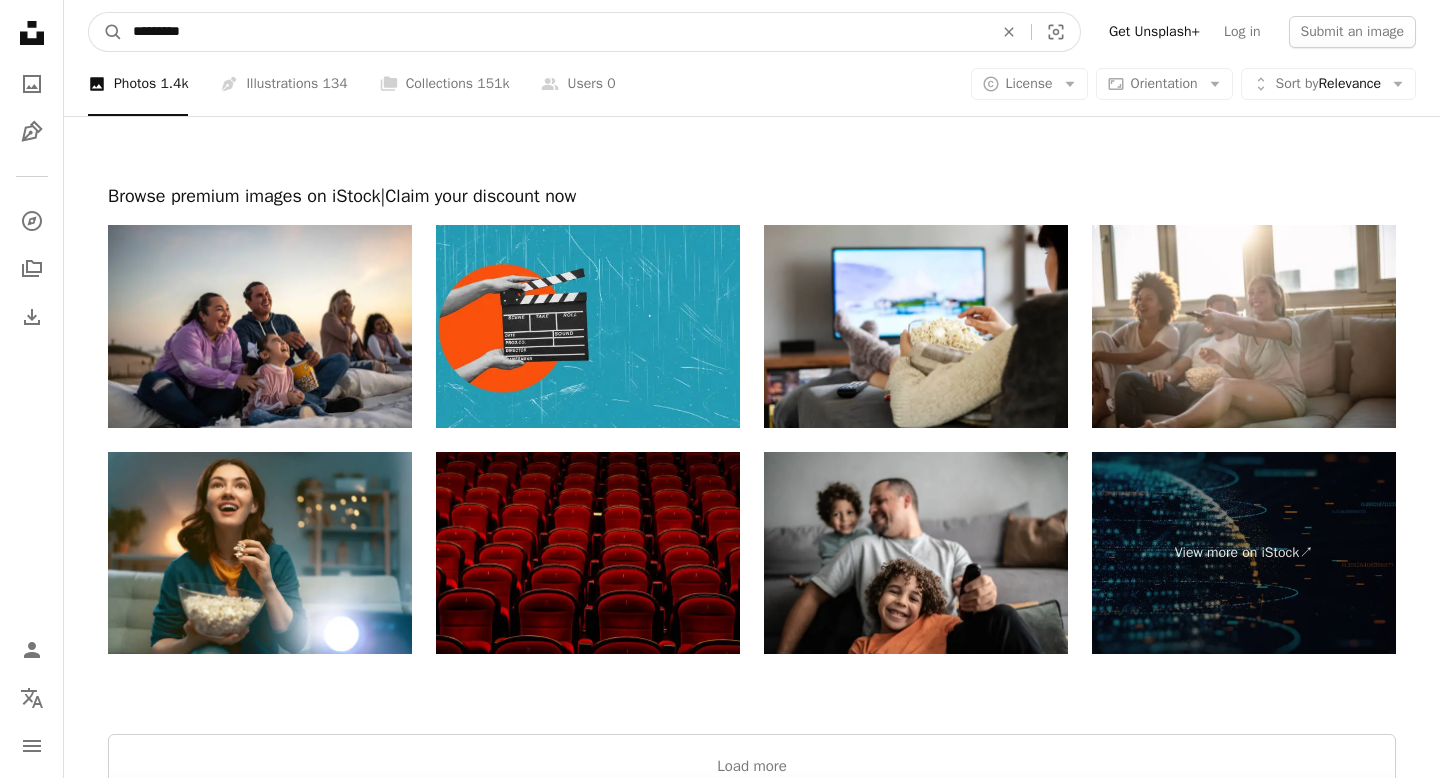 click on "*********" at bounding box center (555, 32) 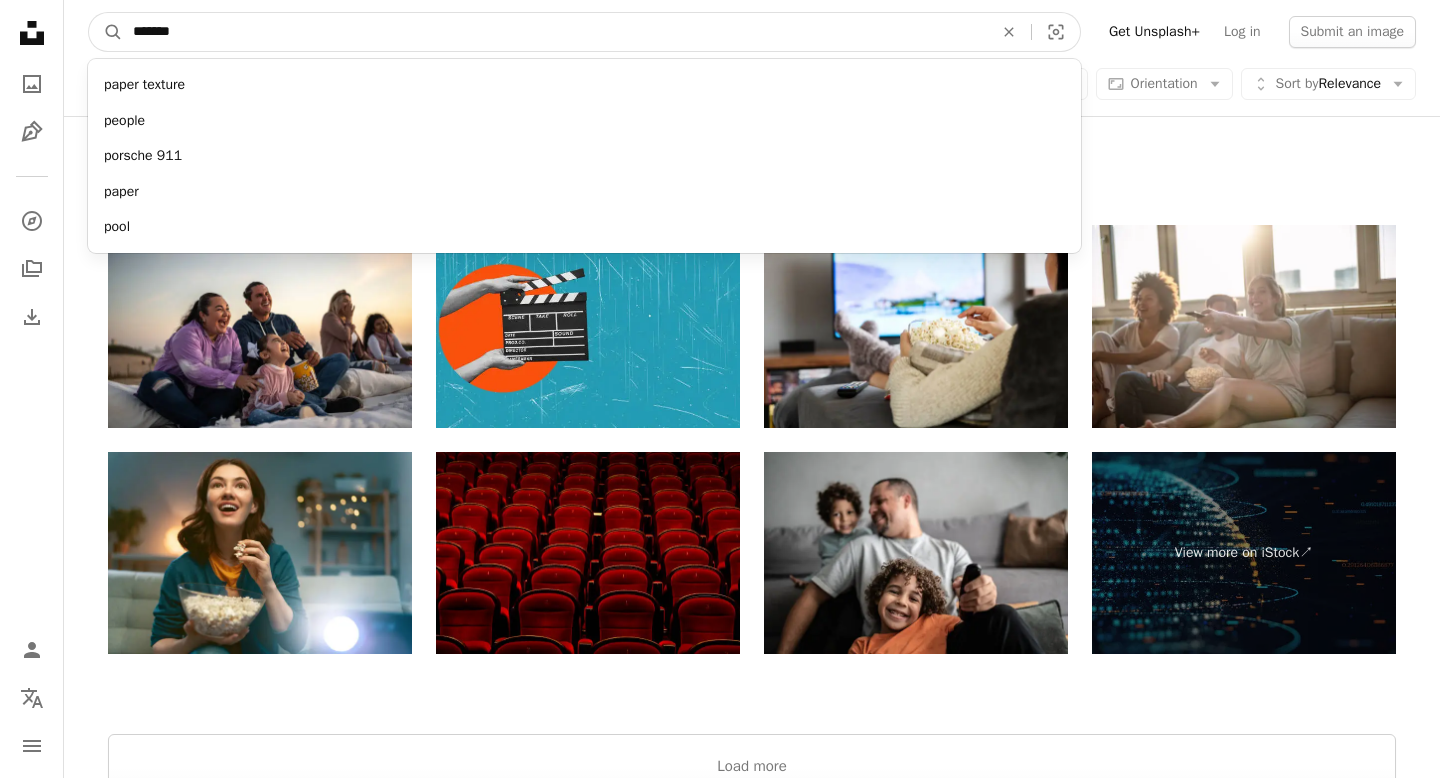 type on "*******" 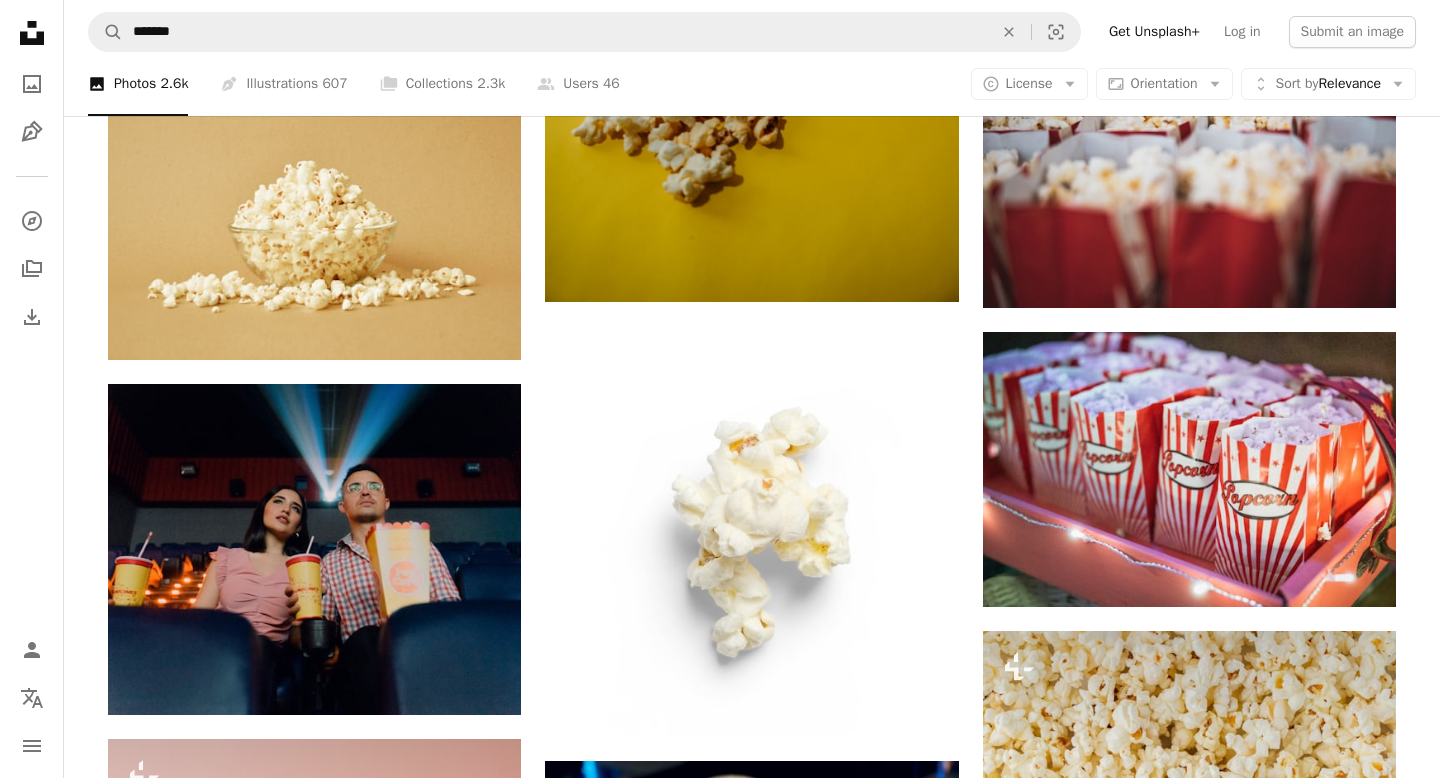 scroll, scrollTop: 1815, scrollLeft: 0, axis: vertical 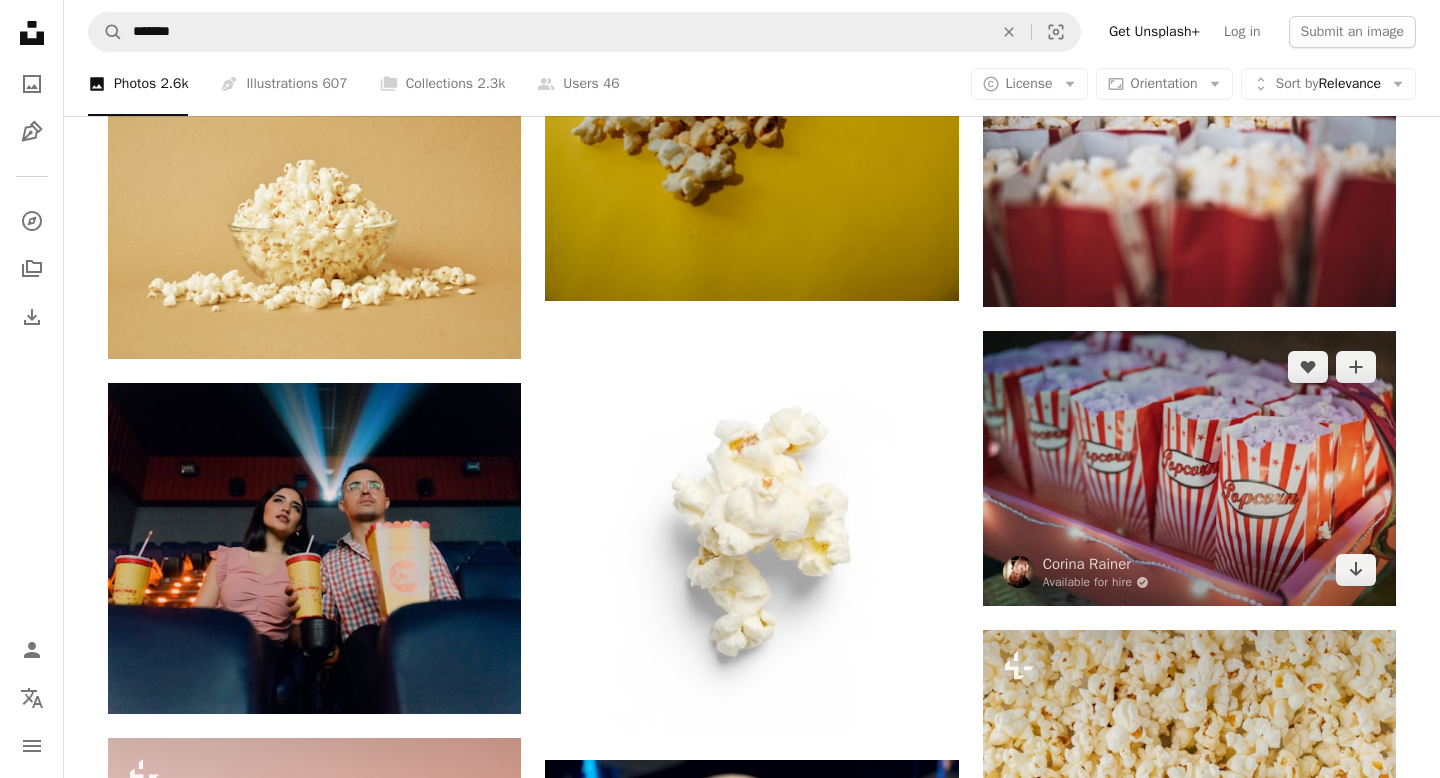 click at bounding box center (1189, 468) 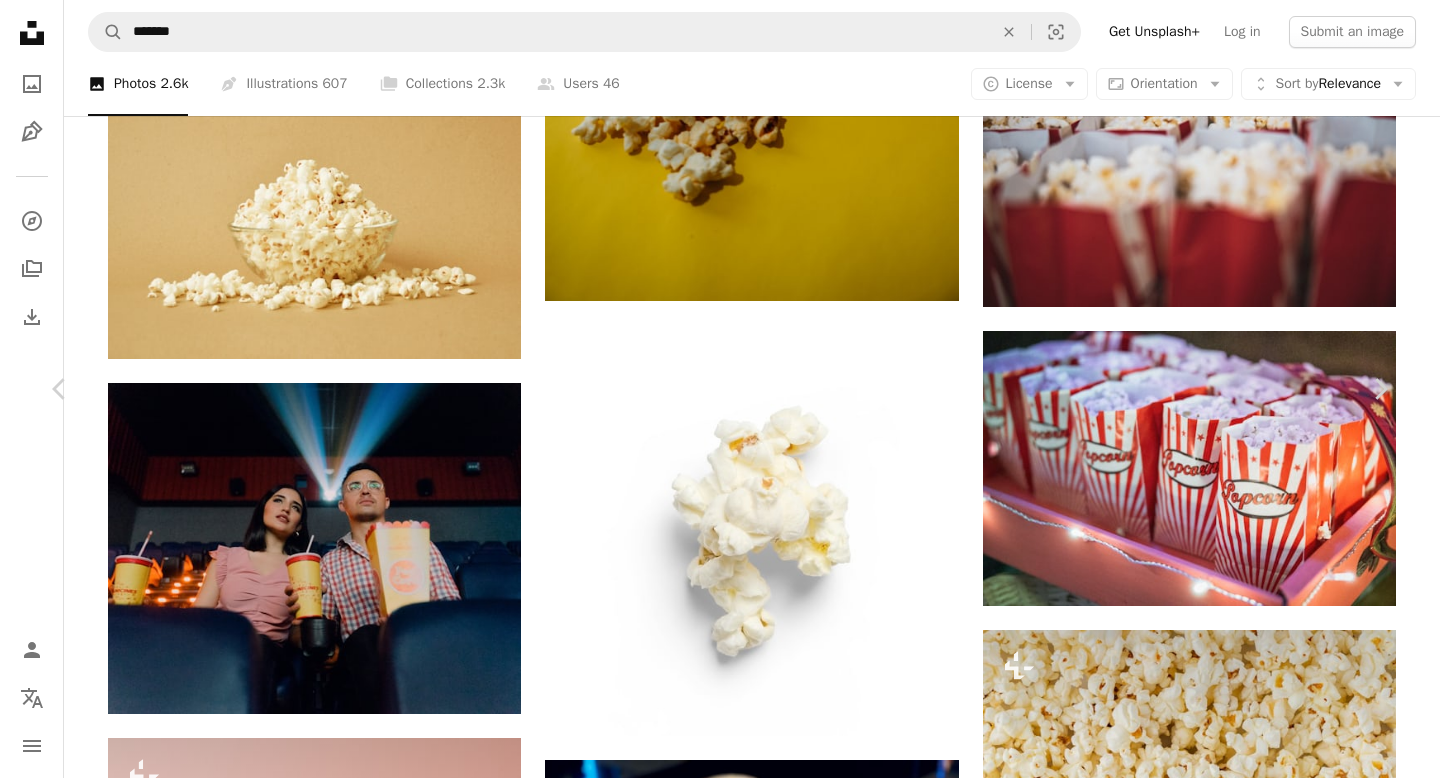 click on "Download free" at bounding box center (1191, 2862) 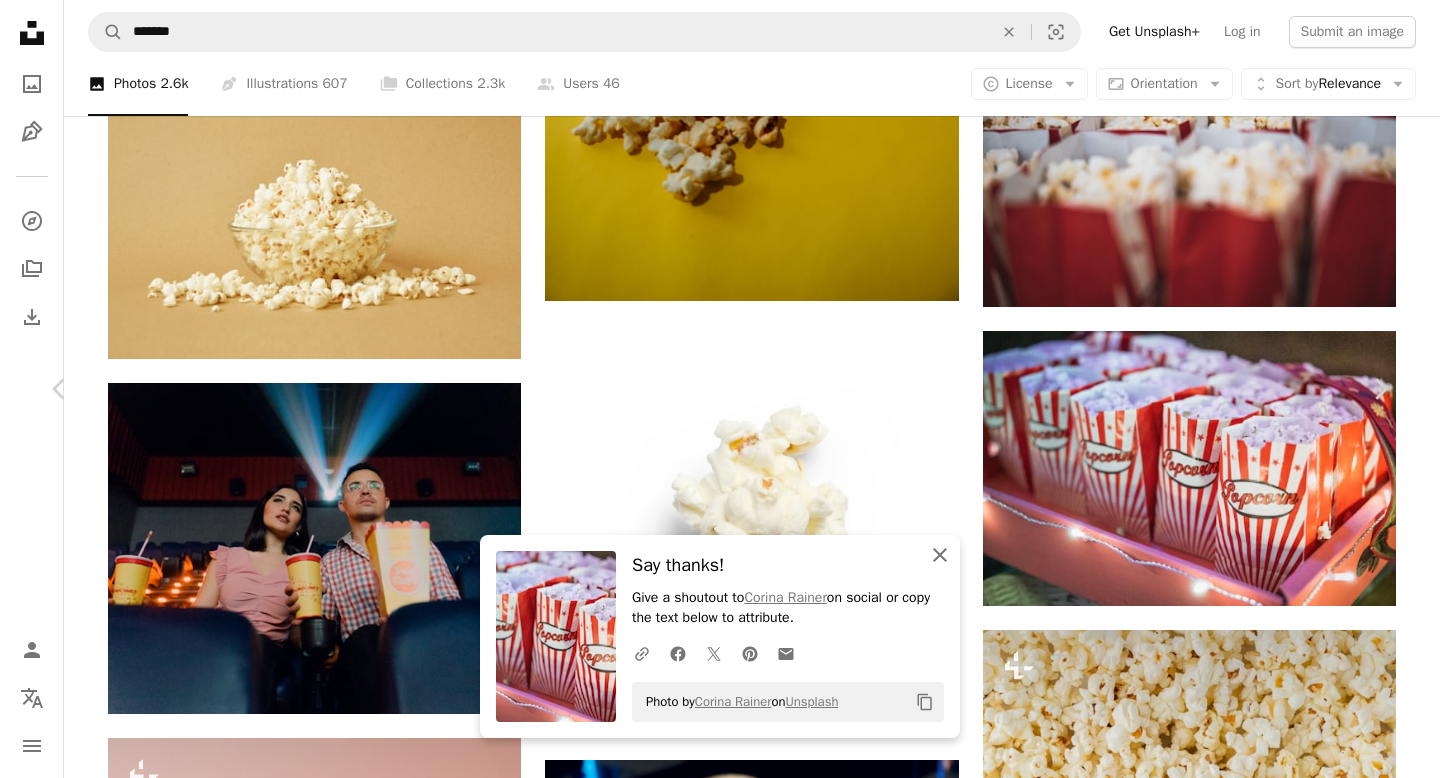 click 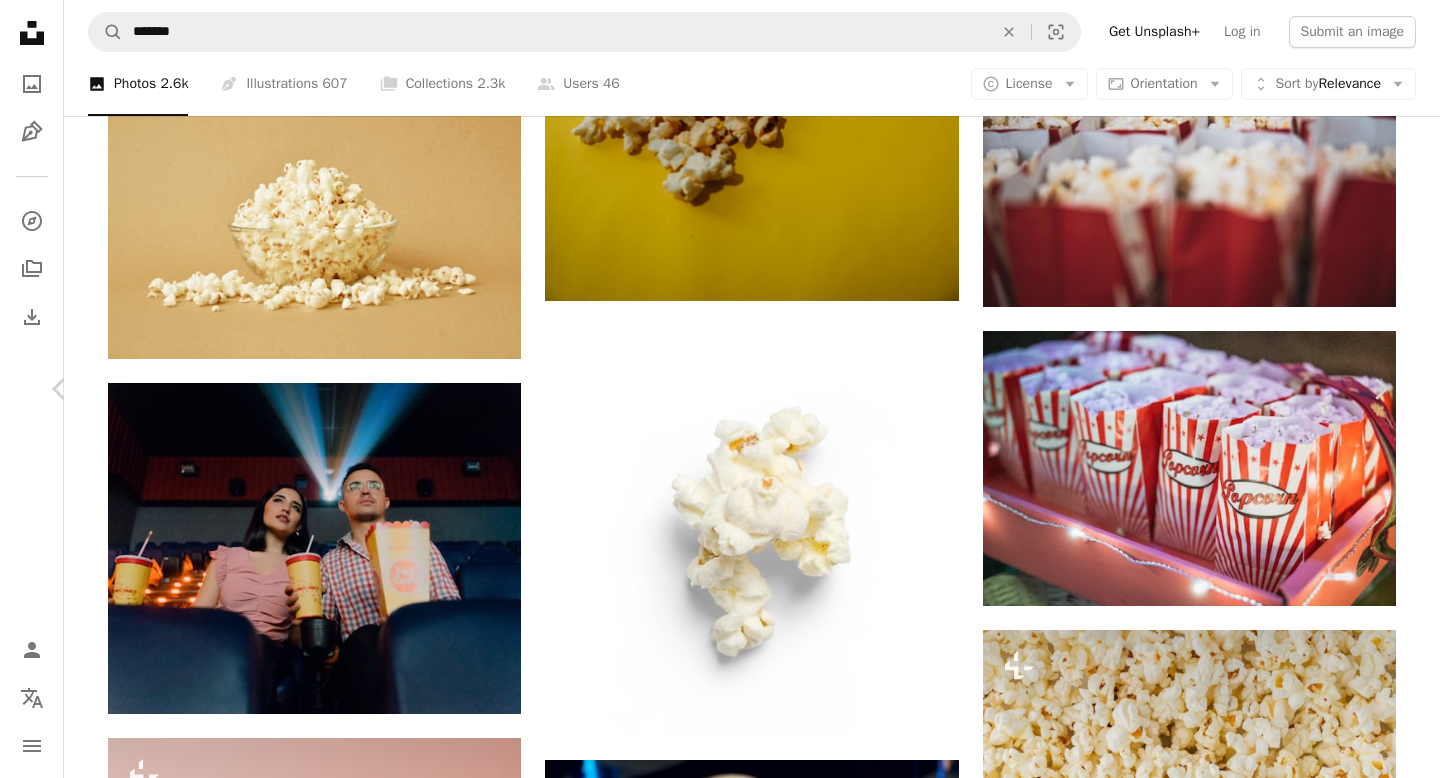 click on "An X shape Chevron left Chevron right [FIRST] [LAST] Available for hire A checkmark inside of a circle A heart A plus sign Edit image   Plus sign for Unsplash+ Download free Chevron down Zoom in Views 7,167,485 Downloads 51,200 A forward-right arrow Share Info icon Info More Actions Calendar outlined Published on  [DATE], [YEAR] Camera Canon, EOS R Safety Free to use under the  Unsplash License night white red cinema popcorn movienight food cake birthday cake dessert candy HD Wallpapers Browse premium related images on iStock  |  Save 20% with code UNSPLASH20 View more on iStock  ↗ Related images A heart A plus sign [FIRST] [LAST] Arrow pointing down A heart A plus sign Content Pixie Available for hire A checkmark inside of a circle Arrow pointing down A heart A plus sign [FIRST] [LAST] Arrow pointing down Plus sign for Unsplash+ A heart A plus sign Cj For  Unsplash+ A lock   Download A heart A plus sign [FIRST] [LAST] Available for hire A checkmark inside of a circle Arrow pointing down A heart A plus sign" at bounding box center [720, 3204] 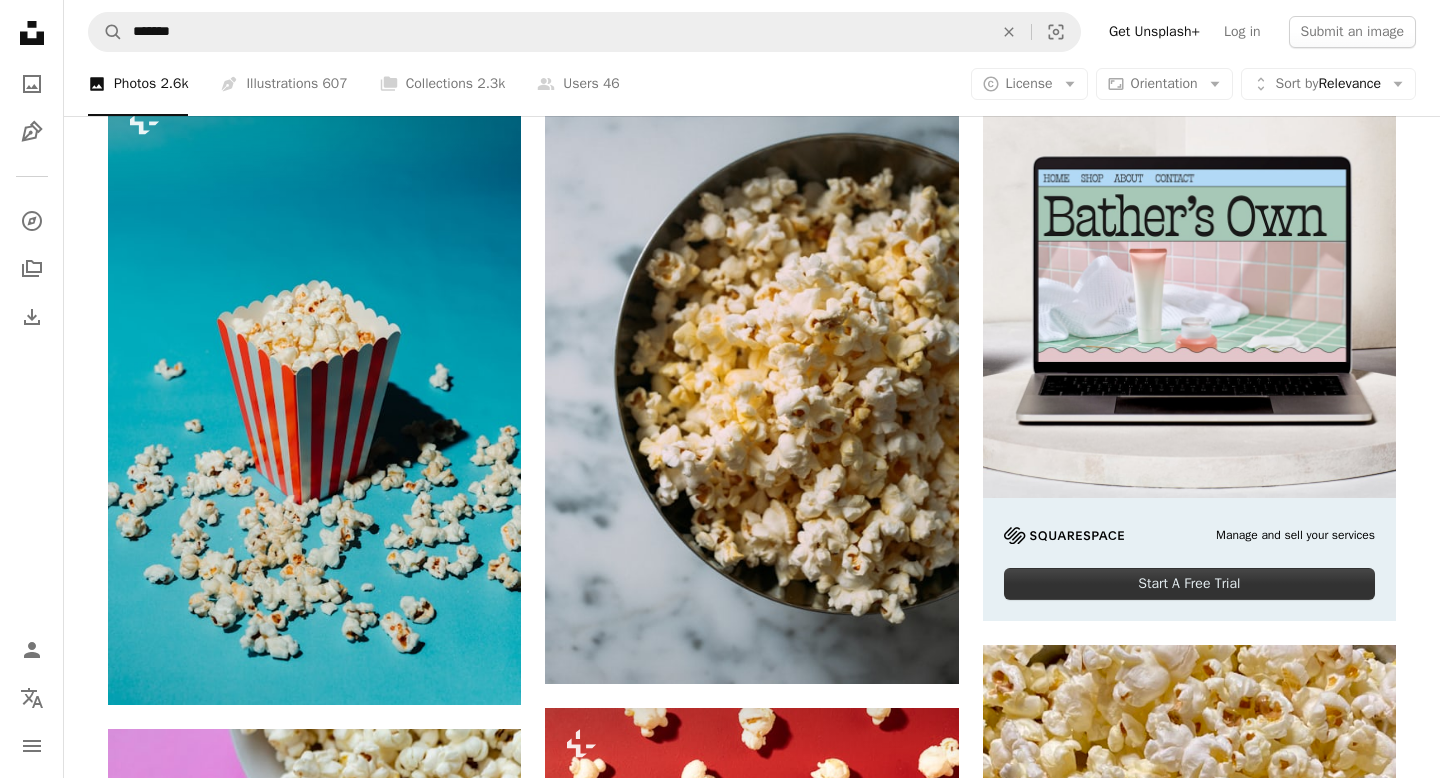 scroll, scrollTop: 0, scrollLeft: 0, axis: both 